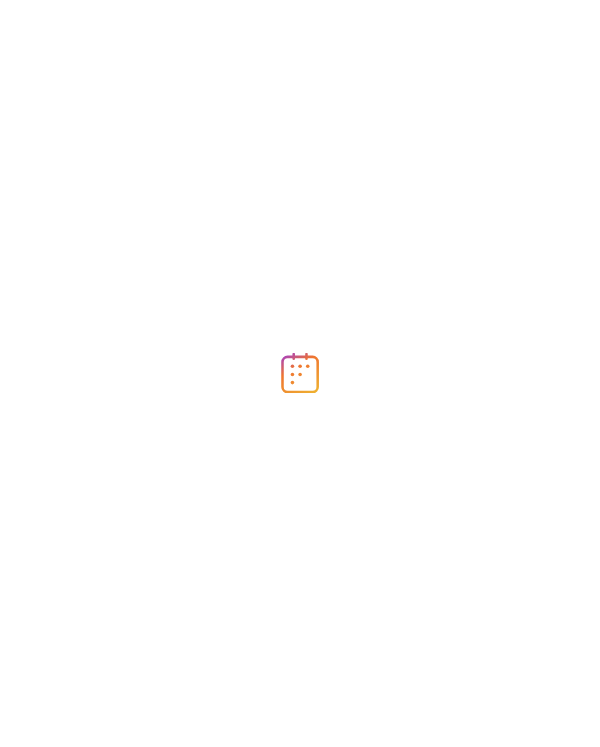scroll, scrollTop: 0, scrollLeft: 0, axis: both 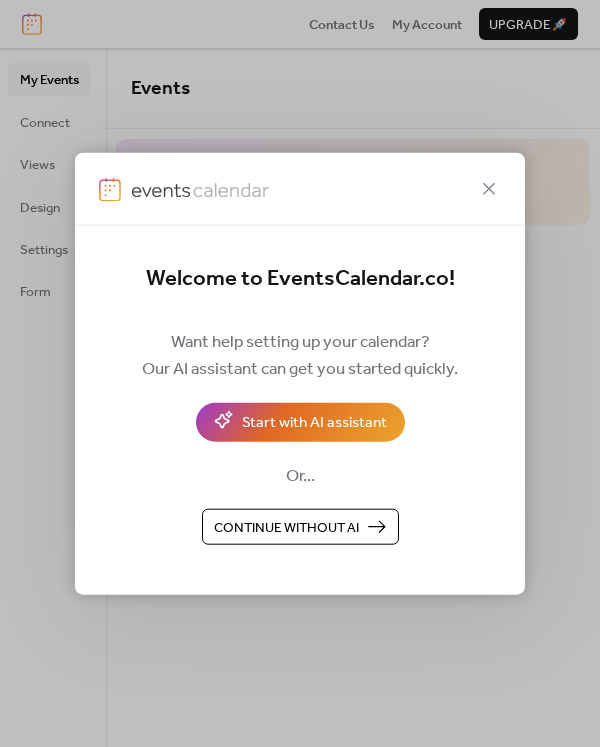 click on "Continue without AI" at bounding box center [286, 527] 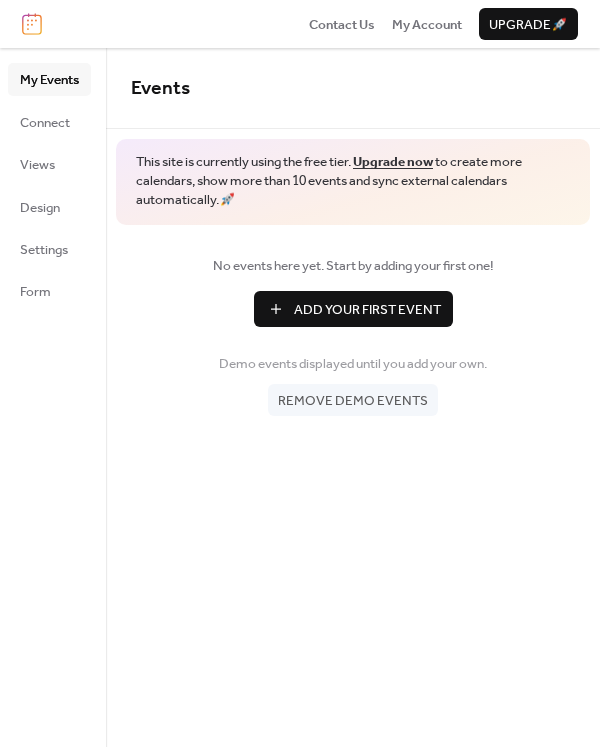 click on "Add Your First Event" at bounding box center [367, 310] 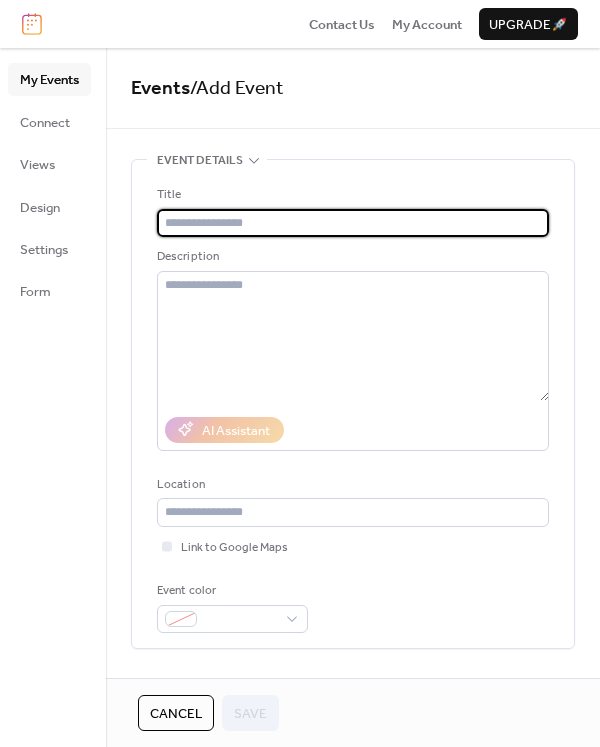 click at bounding box center (353, 223) 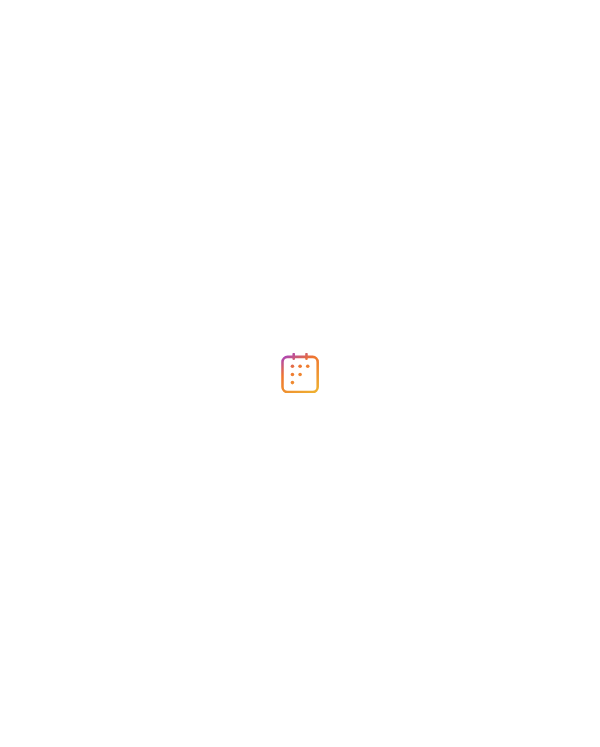 scroll, scrollTop: 0, scrollLeft: 0, axis: both 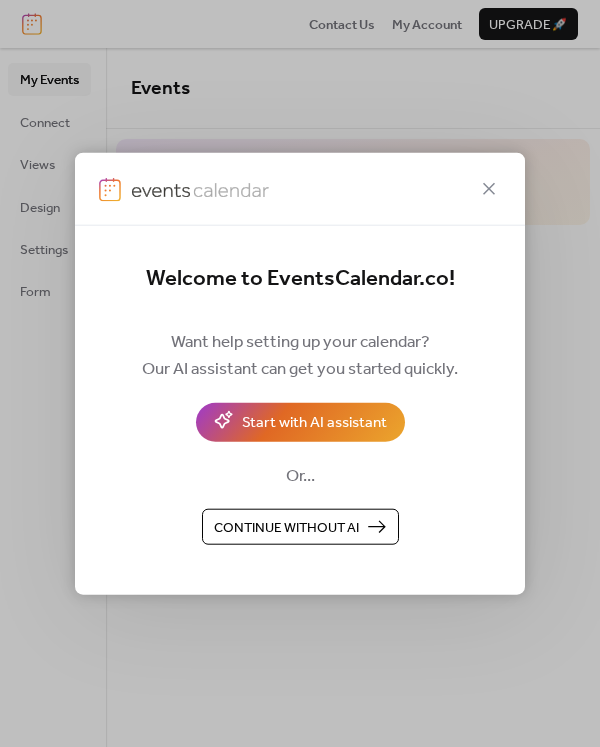 click on "Continue without AI" at bounding box center (300, 526) 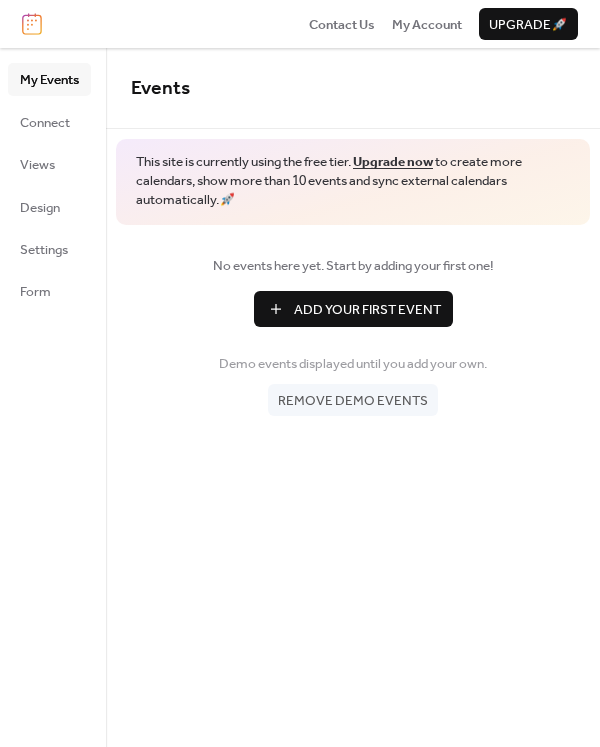 click on "Remove demo events" at bounding box center (353, 401) 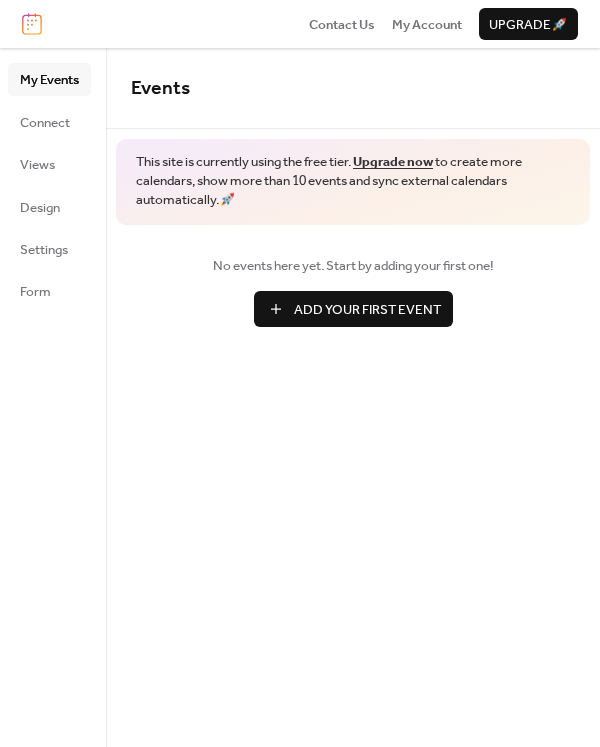 click on "Add Your First Event" at bounding box center (367, 310) 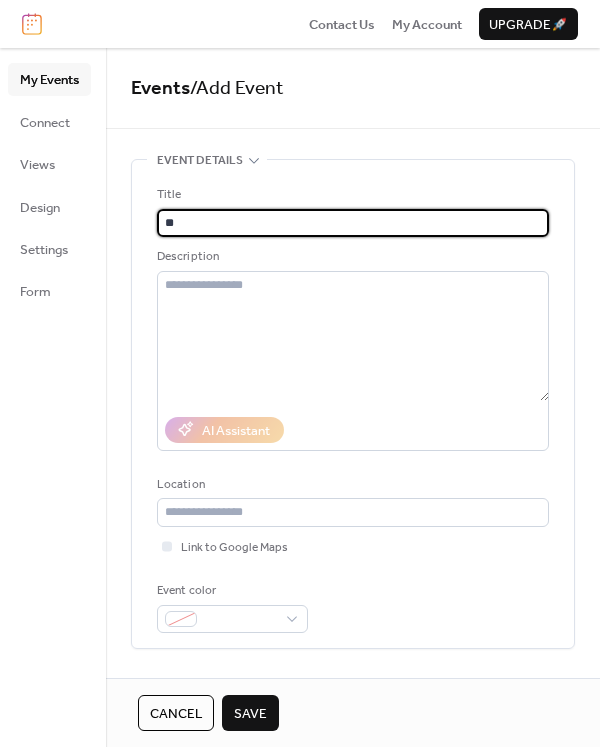 type on "*" 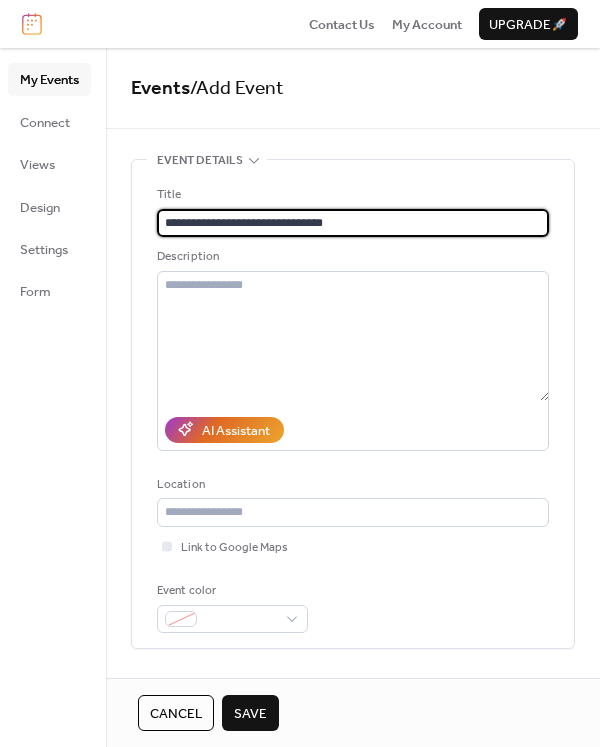 type on "**********" 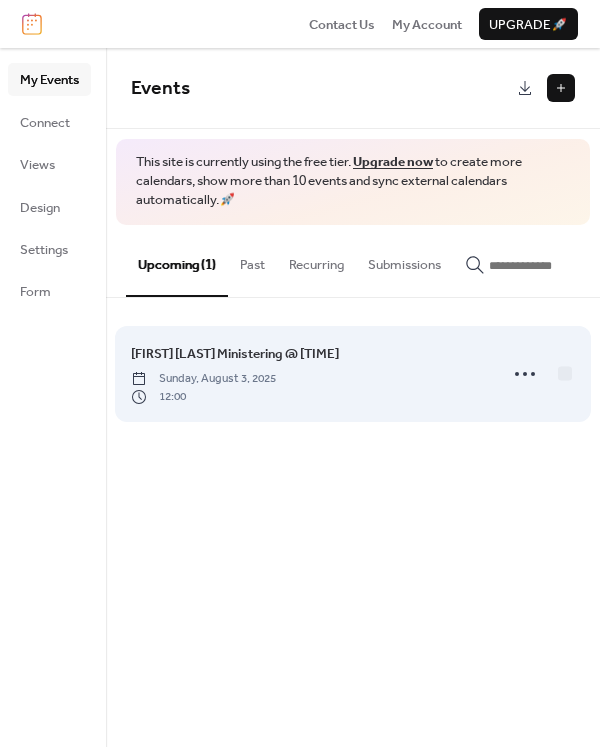 click on "12:00" at bounding box center [203, 397] 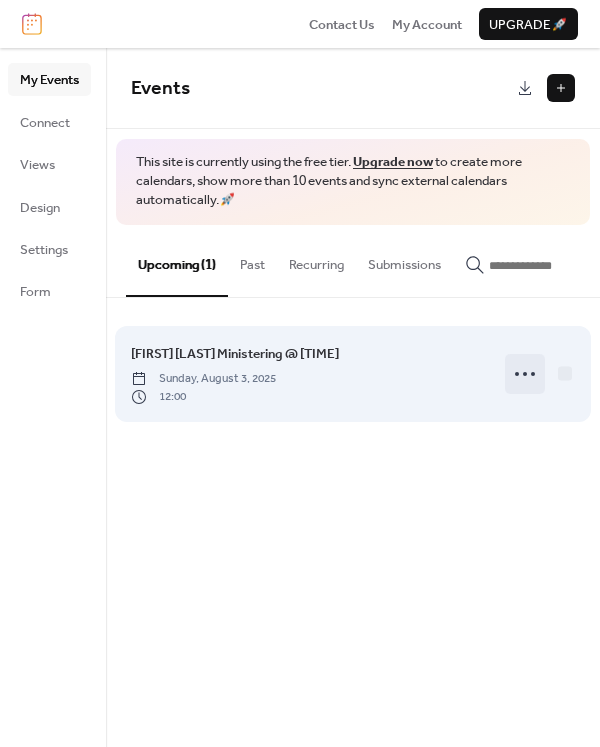 click 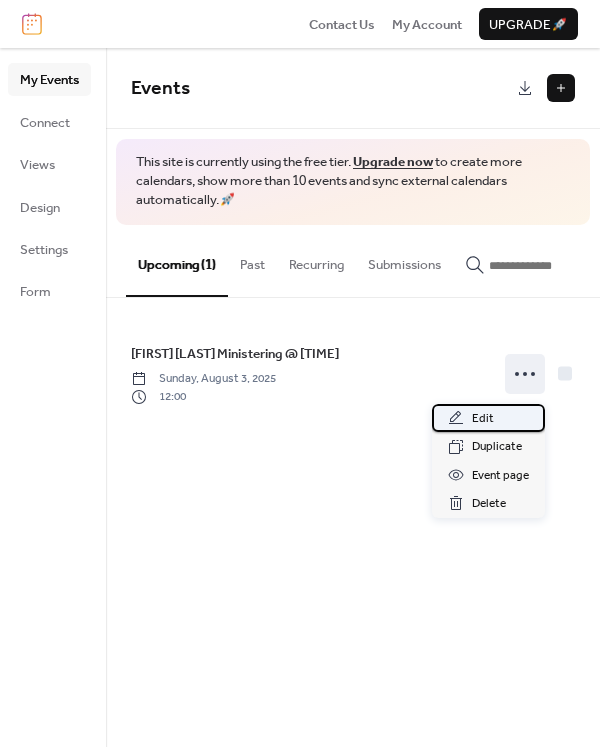 click on "Edit" at bounding box center (488, 418) 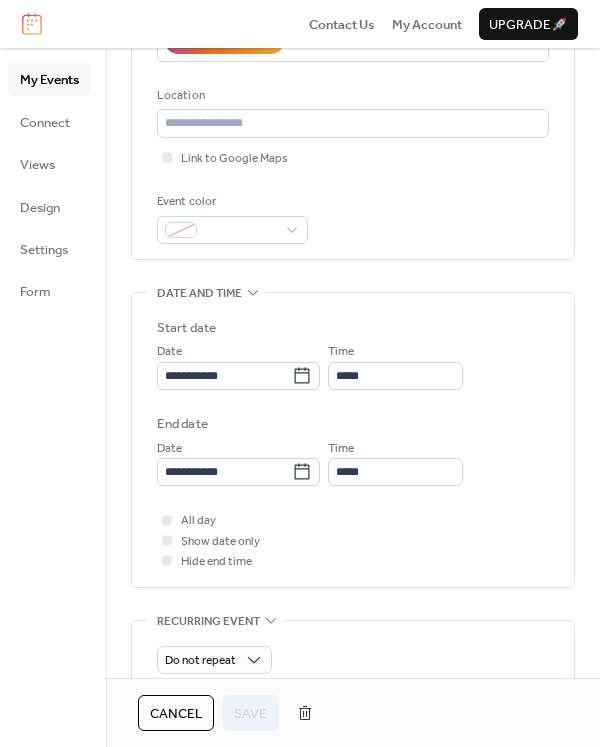 scroll, scrollTop: 392, scrollLeft: 0, axis: vertical 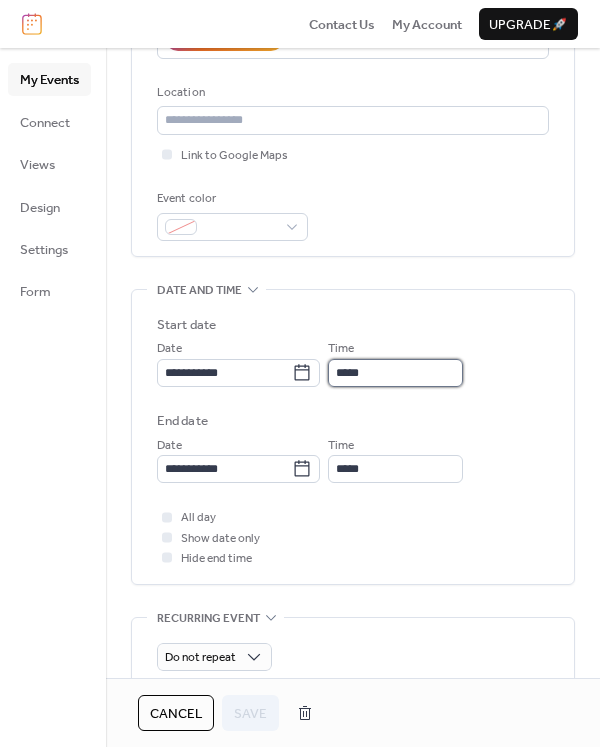 click on "*****" at bounding box center [395, 373] 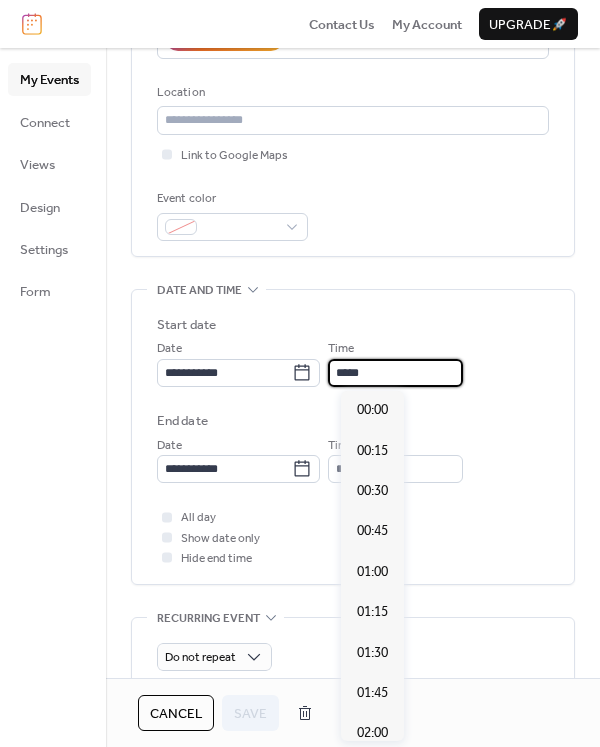 scroll, scrollTop: 1940, scrollLeft: 0, axis: vertical 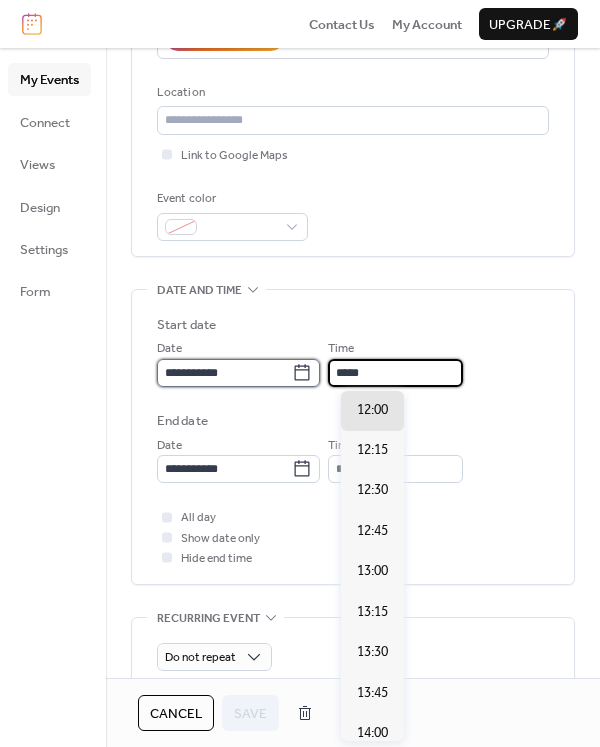 click on "**********" at bounding box center (224, 373) 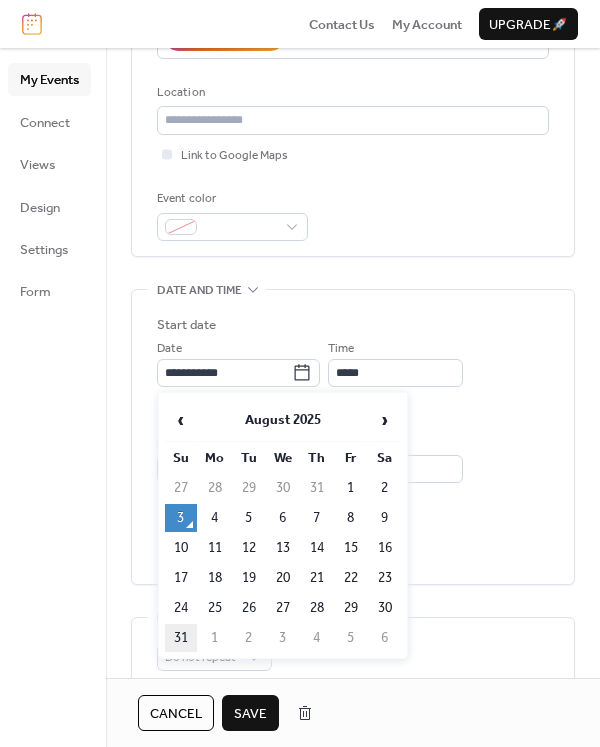 click on "31" at bounding box center [181, 638] 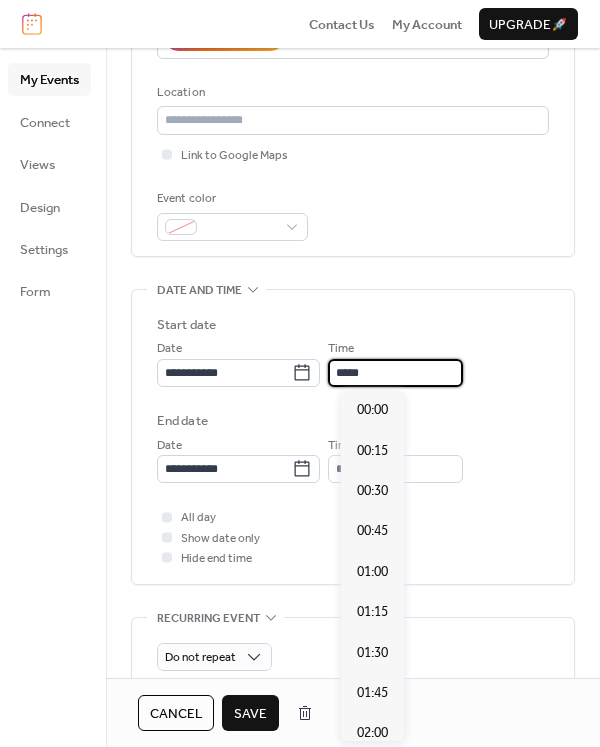 click on "*****" at bounding box center (395, 373) 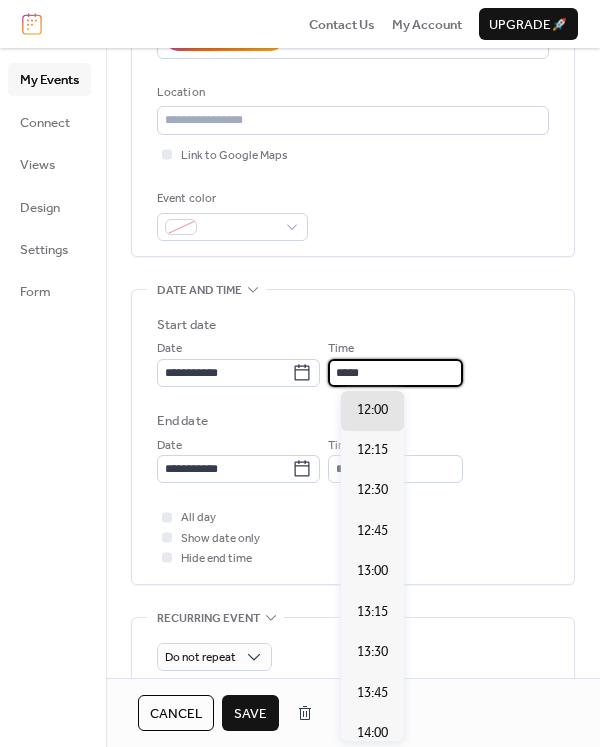 click on "*****" at bounding box center (395, 373) 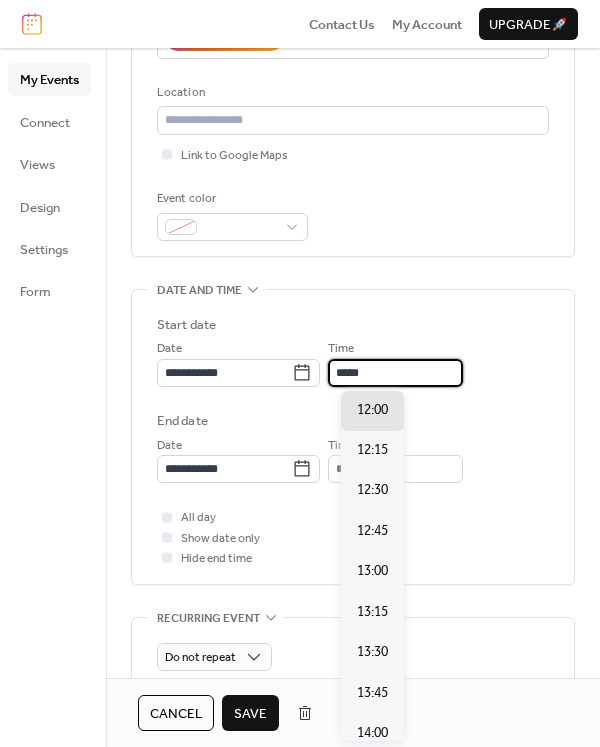 click on "*****" at bounding box center [395, 373] 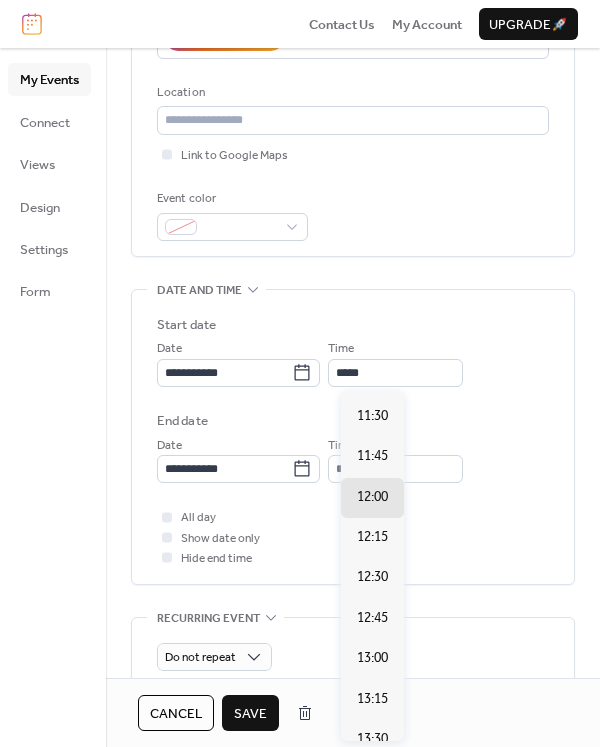 scroll, scrollTop: 1831, scrollLeft: 0, axis: vertical 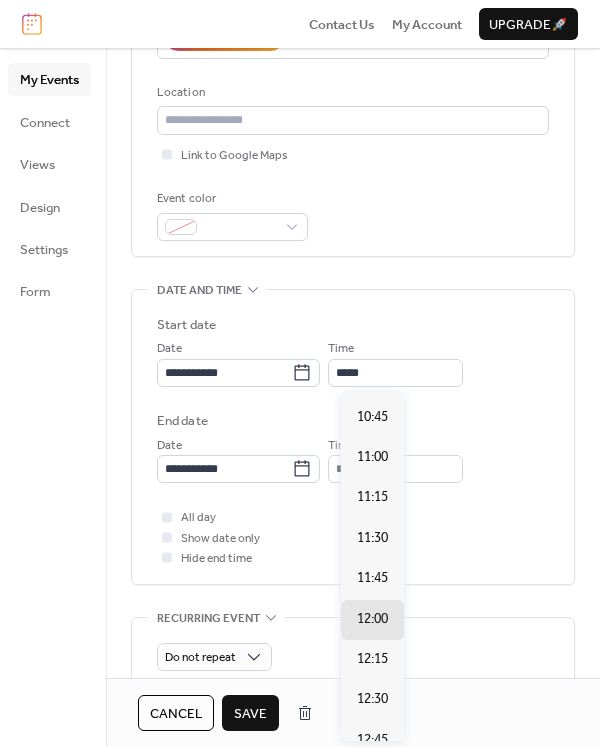 drag, startPoint x: 404, startPoint y: 558, endPoint x: 411, endPoint y: 522, distance: 36.67424 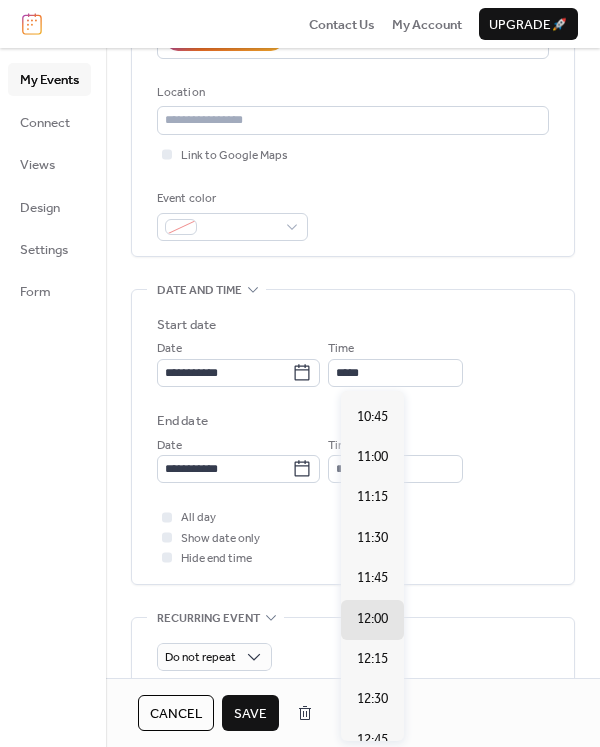 click on "00:00 00:15 00:30 00:45 01:00 01:15 01:30 01:45 02:00 02:15 02:30 02:45 03:00 03:15 03:30 03:45 04:00 04:15 04:30 04:45 05:00 05:15 05:30 05:45 06:00 06:15 06:30 06:45 07:00 07:15 07:30 07:45 08:00 08:15 08:30 08:45 09:00 09:15 09:30 09:45 10:00 10:15 10:30 10:45 11:00 11:15 11:30 11:45 12:00 12:15 12:30 12:45 13:00 13:15 13:30 13:45 14:00 14:15 14:30 14:45 15:00 15:15 15:30 15:45 16:00 16:15 16:30 16:45 17:00 17:15 17:30 17:45 18:00 18:15 18:30 18:45 19:00 19:15 19:30 19:45 20:00 20:15 20:30 20:45 21:00 21:15 21:30 21:45 22:00 22:15 22:30 22:45 23:00 23:15 23:30 23:45" at bounding box center [372, 566] 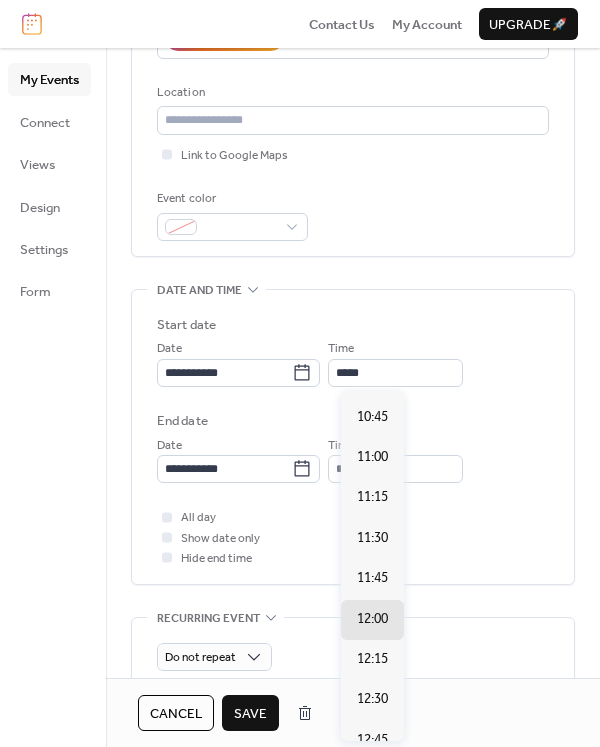 scroll, scrollTop: 1665, scrollLeft: 0, axis: vertical 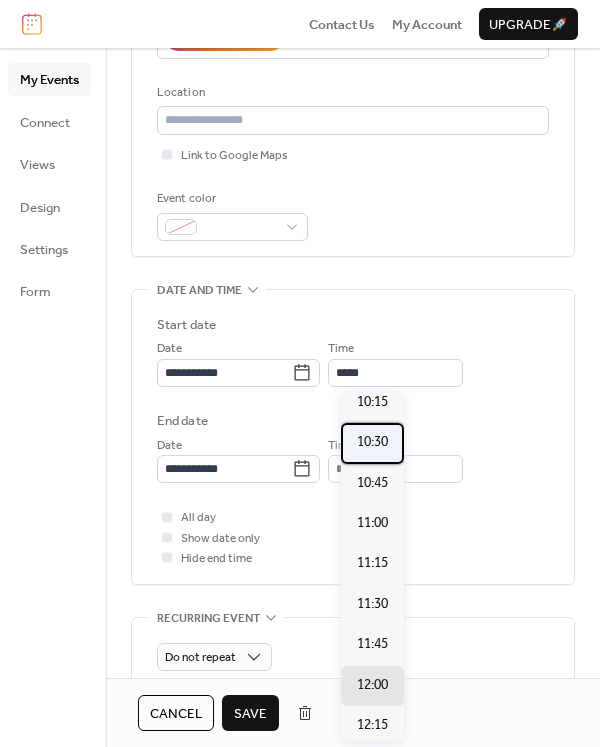 click on "10:30" at bounding box center [372, 442] 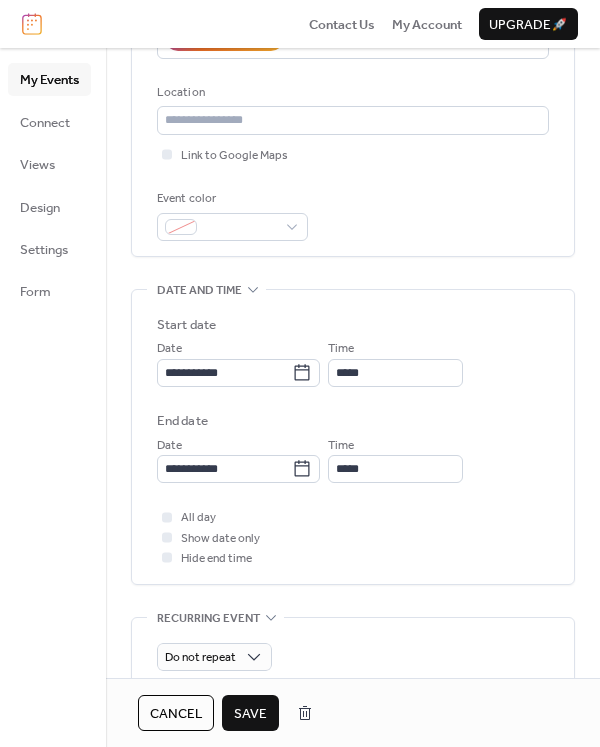 type on "*****" 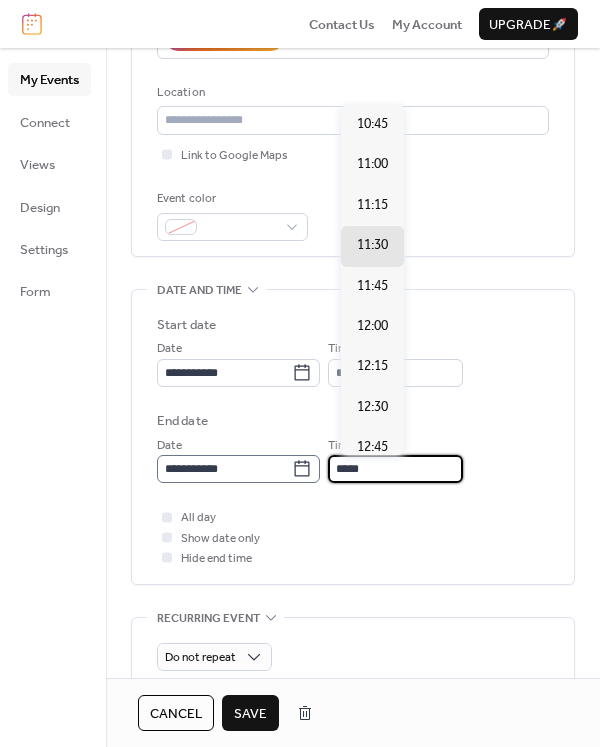 drag, startPoint x: 383, startPoint y: 472, endPoint x: 329, endPoint y: 472, distance: 54 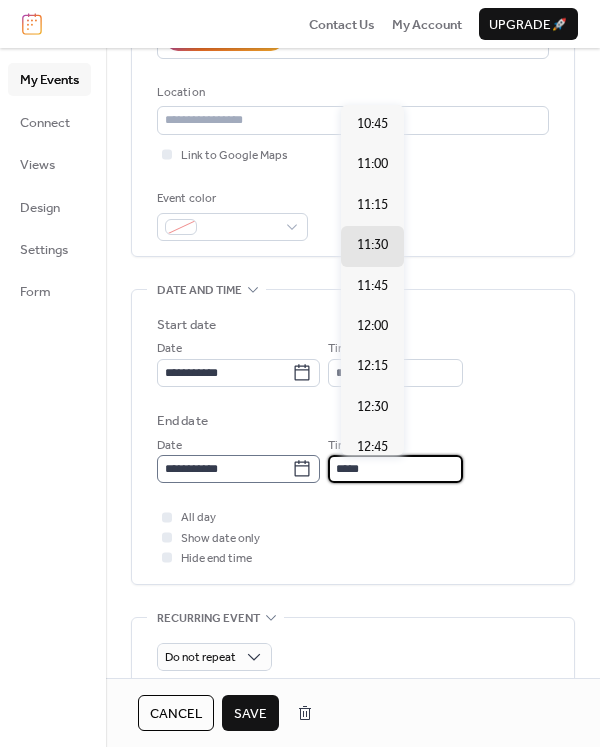 click on "**********" at bounding box center (353, 459) 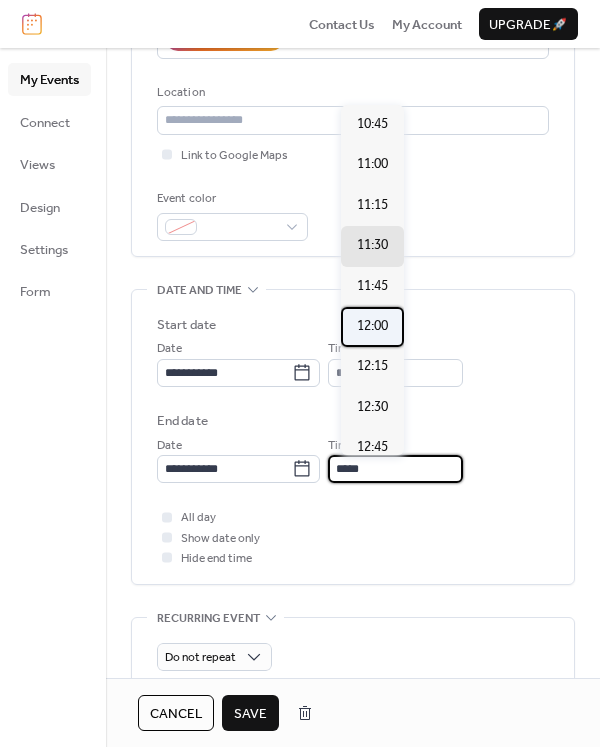 click on "12:00" at bounding box center (372, 326) 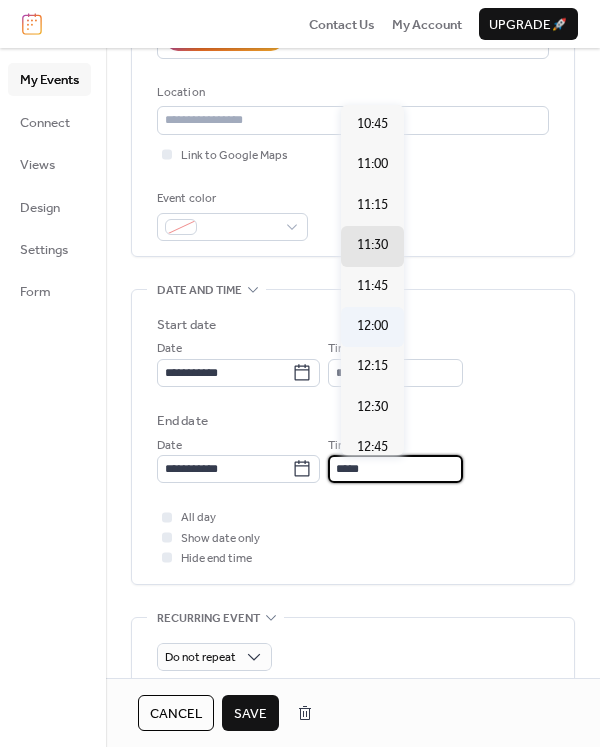 type on "*****" 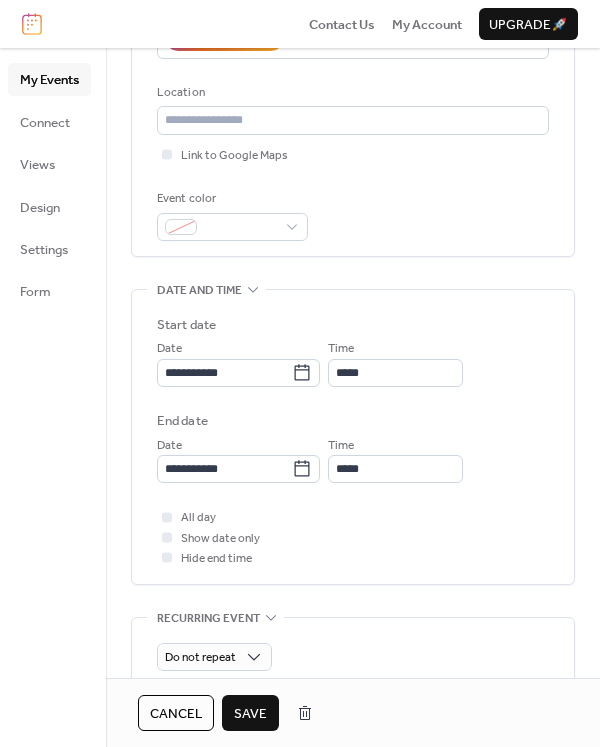 click on "Save" at bounding box center [250, 714] 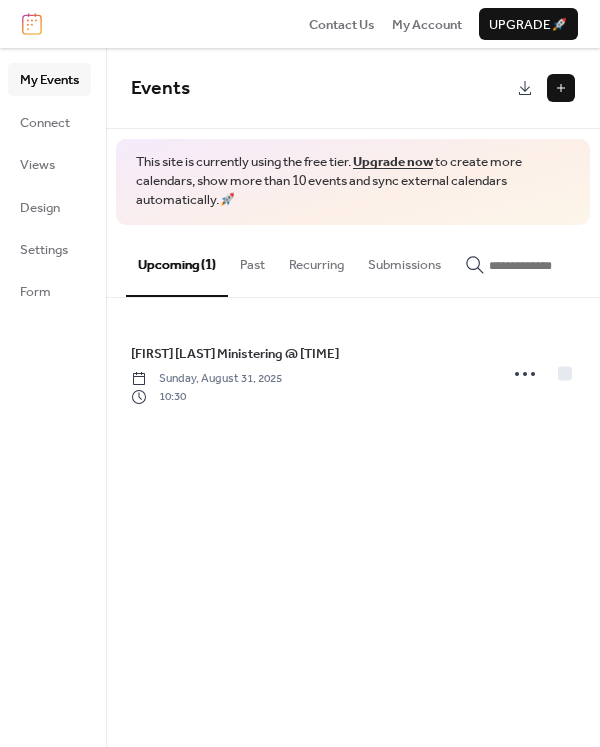 click at bounding box center (561, 88) 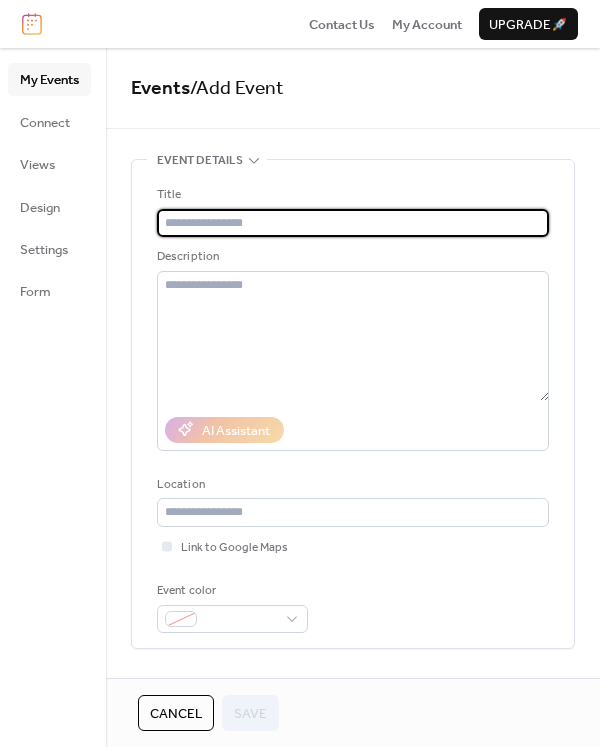 click at bounding box center [353, 223] 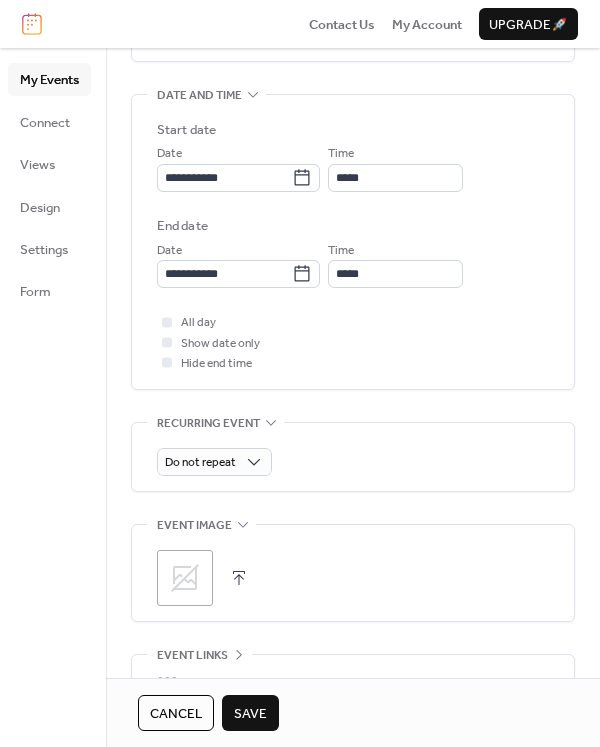 scroll, scrollTop: 591, scrollLeft: 0, axis: vertical 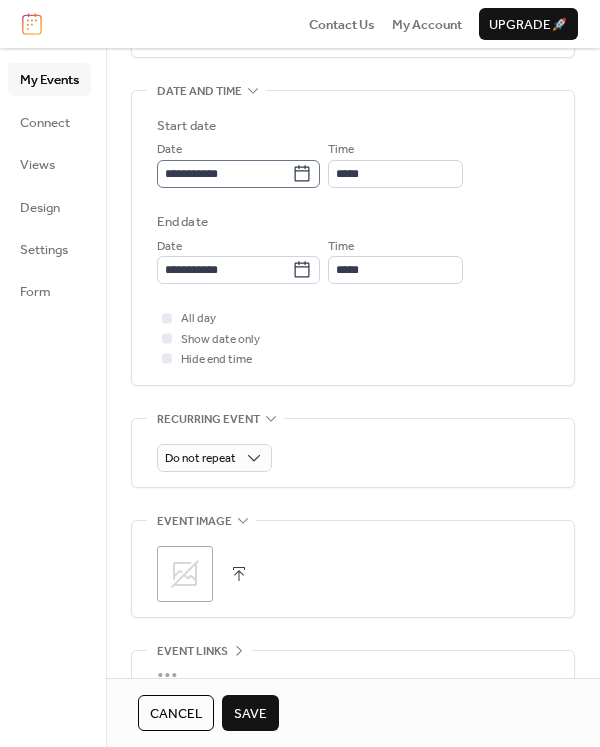 type on "**********" 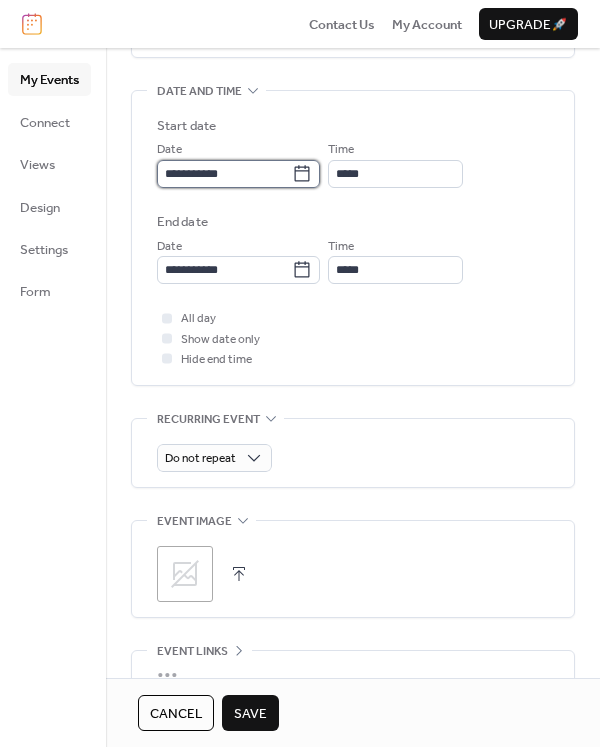 click on "**********" at bounding box center (224, 174) 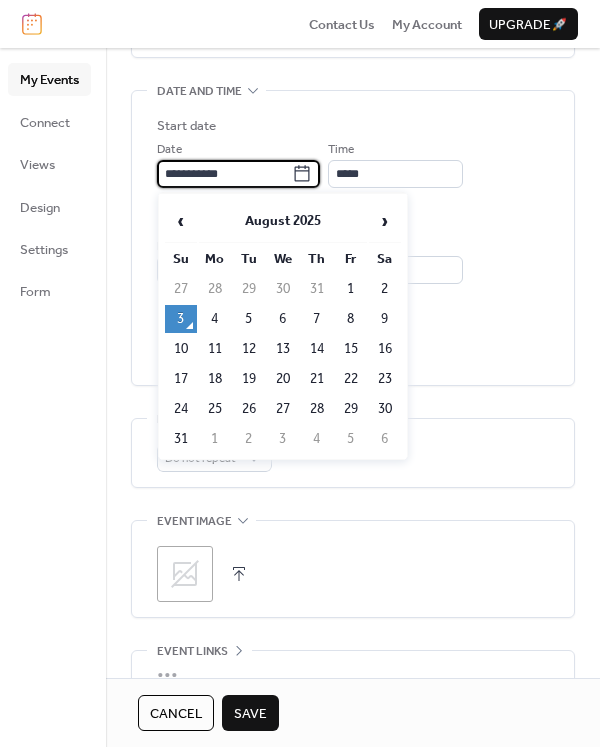 click on "24" at bounding box center [181, 409] 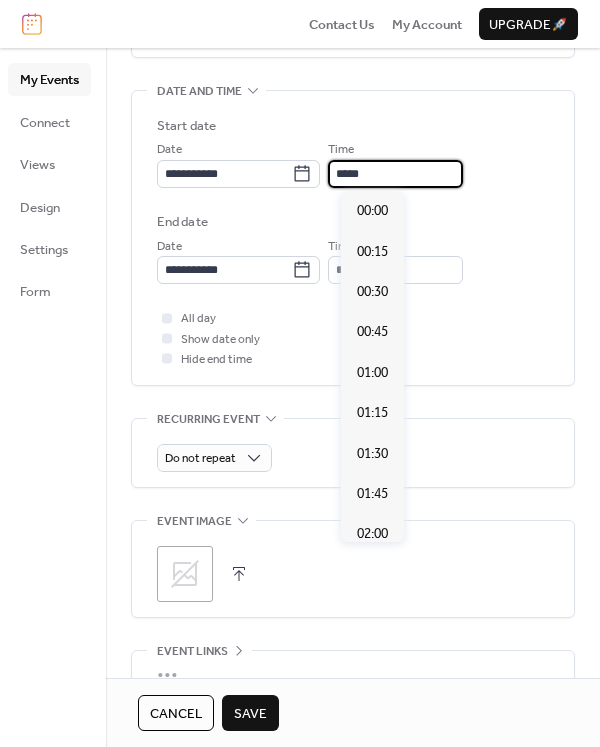scroll, scrollTop: 1940, scrollLeft: 0, axis: vertical 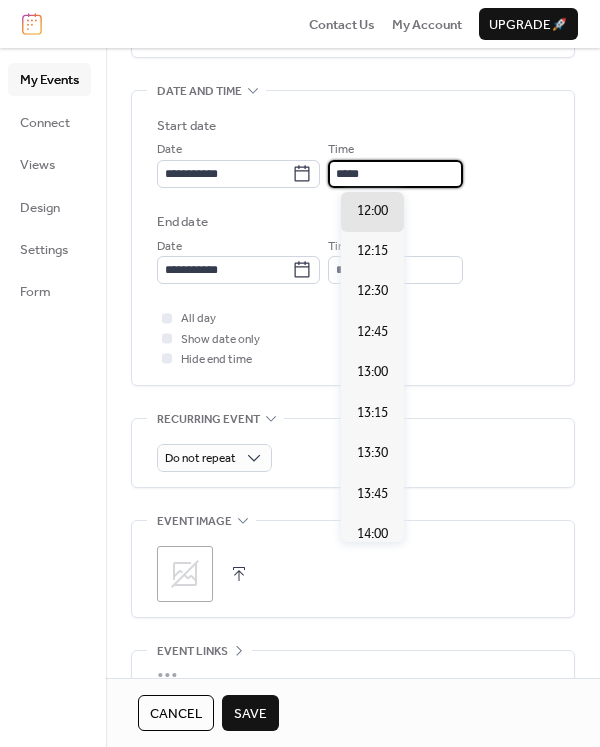 drag, startPoint x: 400, startPoint y: 172, endPoint x: 339, endPoint y: 169, distance: 61.073727 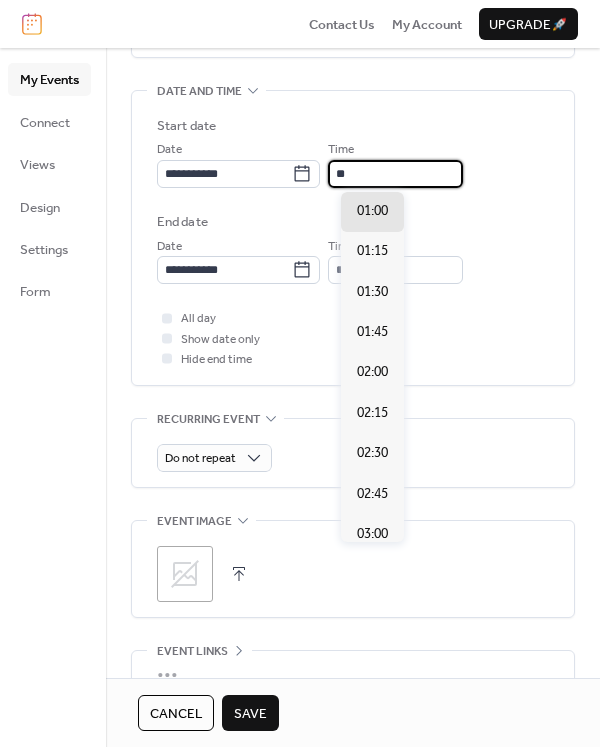 scroll, scrollTop: 1616, scrollLeft: 0, axis: vertical 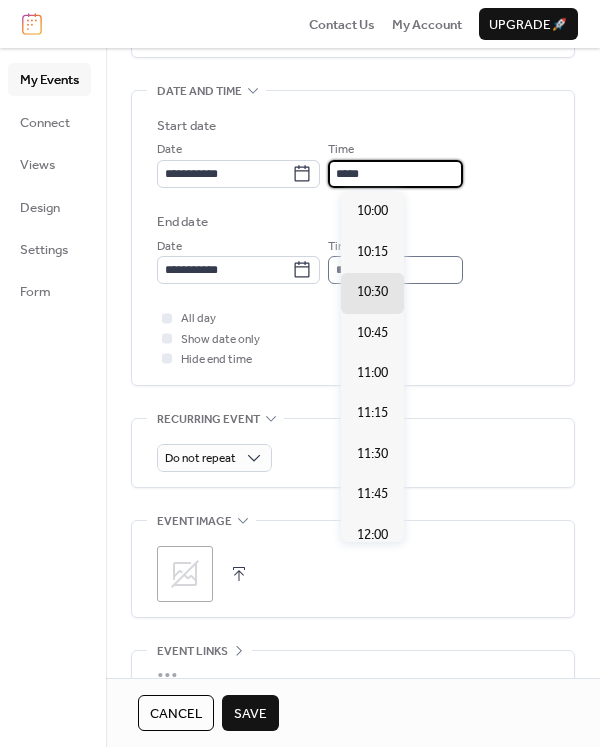 type on "*****" 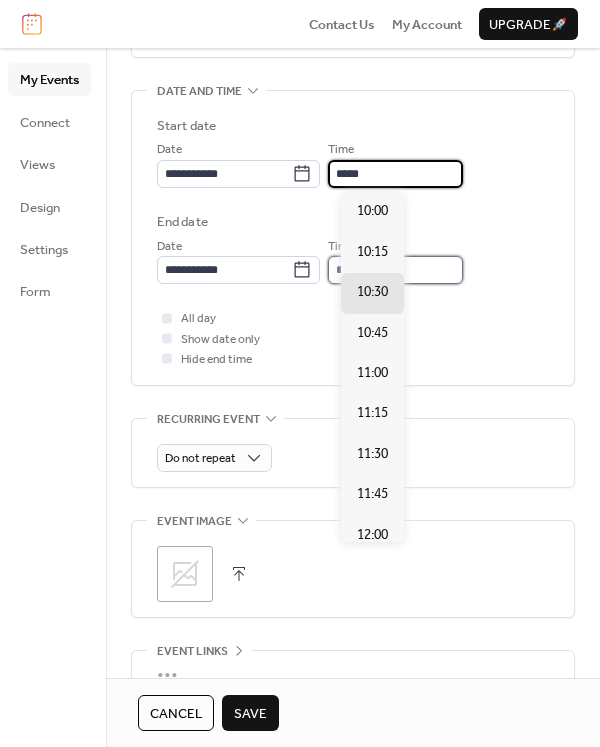 click on "*****" at bounding box center [395, 270] 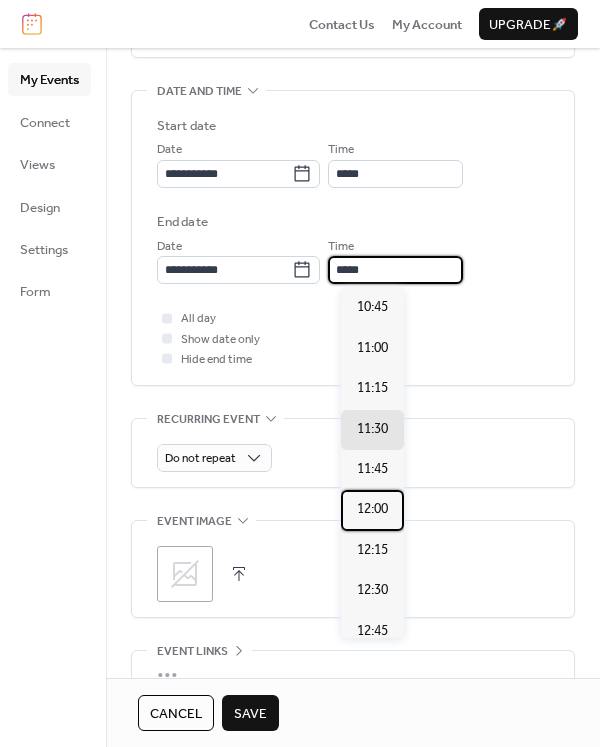 click on "12:00" at bounding box center [372, 509] 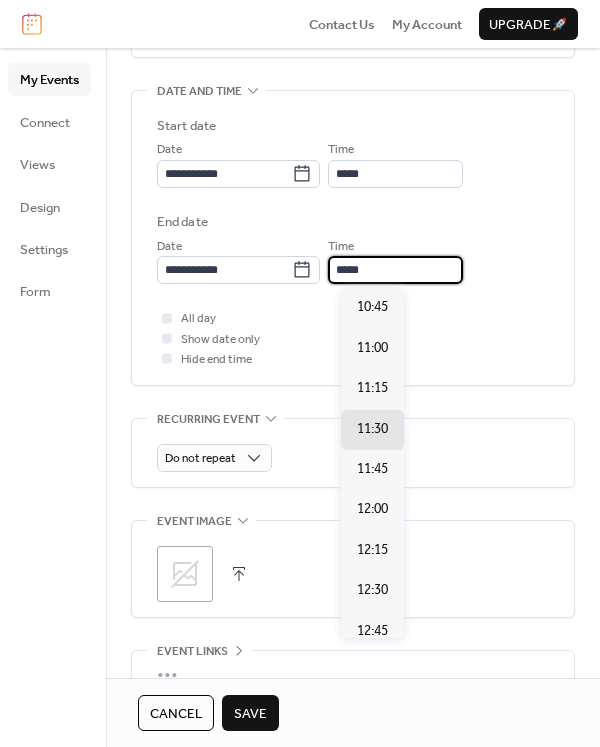 type on "*****" 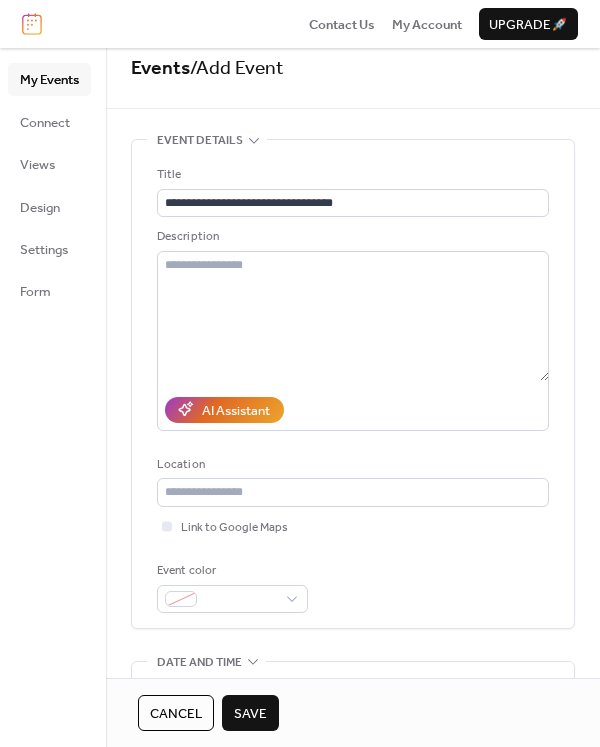 scroll, scrollTop: 16, scrollLeft: 0, axis: vertical 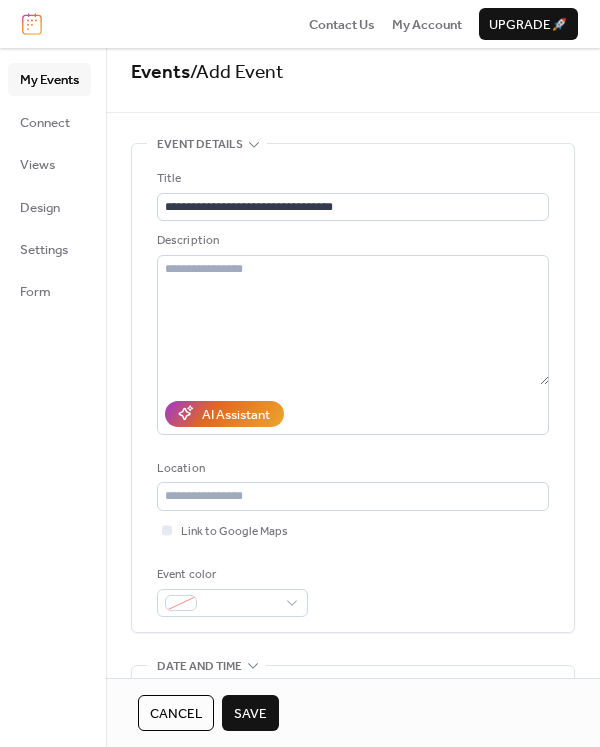 click on "Save" at bounding box center [250, 714] 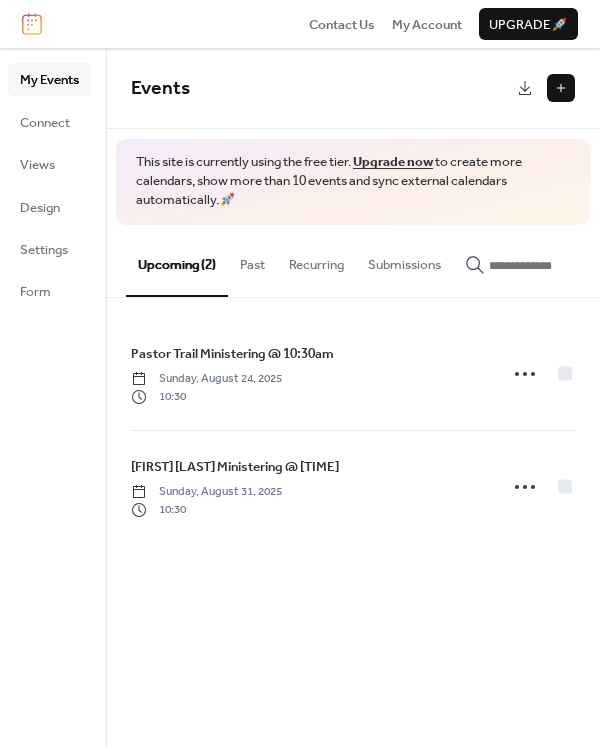 click at bounding box center [561, 88] 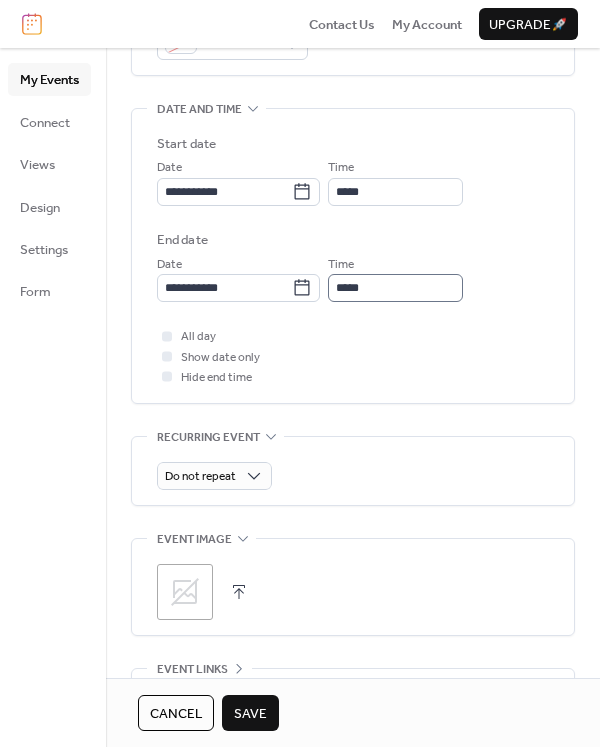 scroll, scrollTop: 567, scrollLeft: 0, axis: vertical 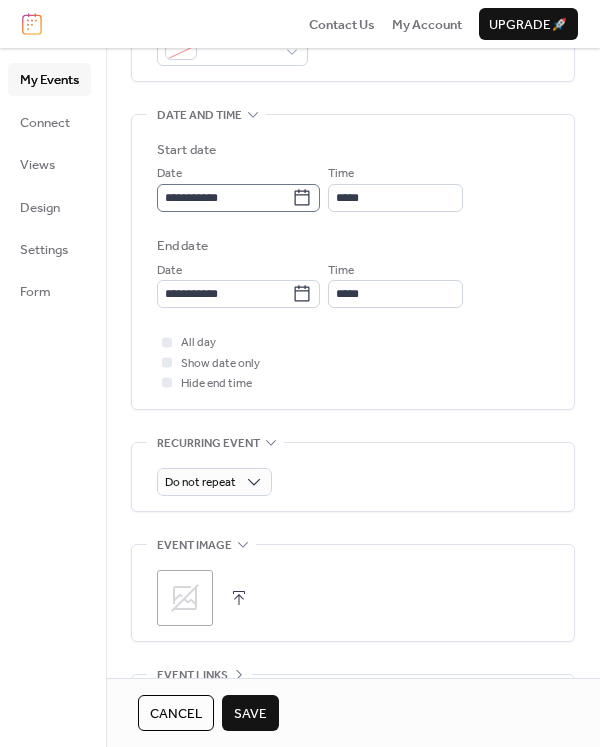 type on "**********" 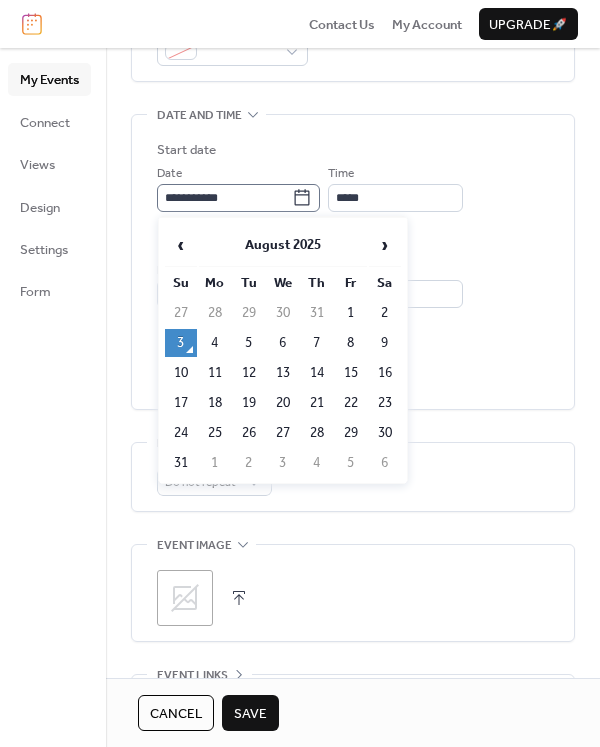 click 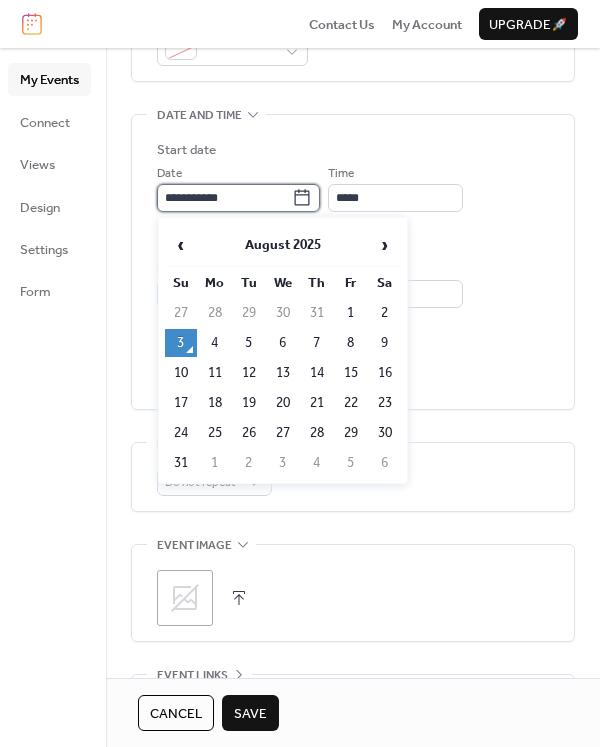 click on "**********" at bounding box center [224, 198] 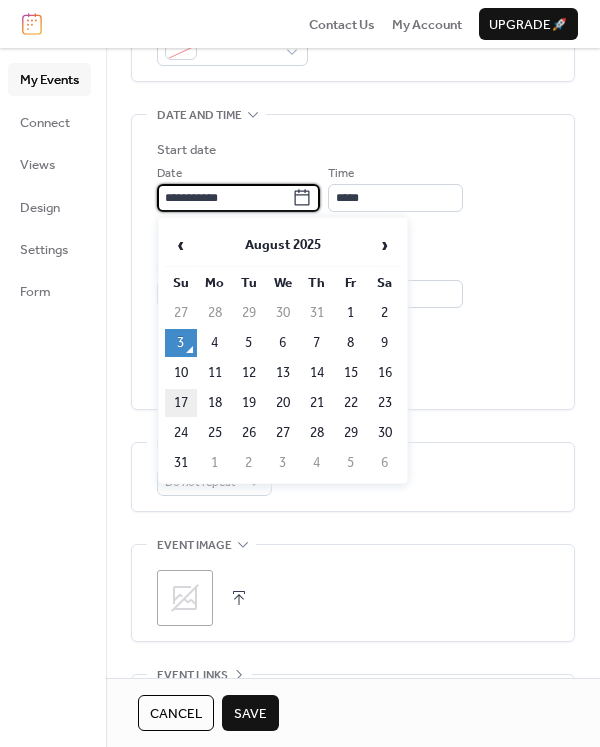 click on "17" at bounding box center (181, 403) 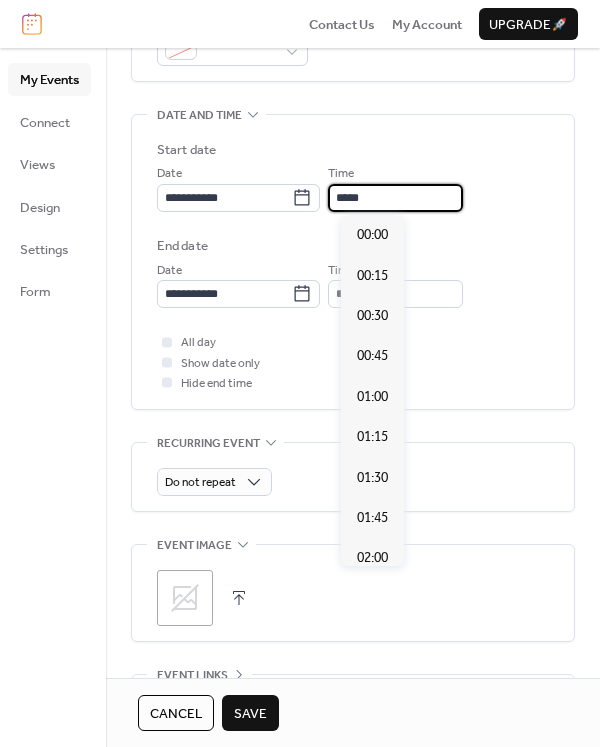 scroll, scrollTop: 1940, scrollLeft: 0, axis: vertical 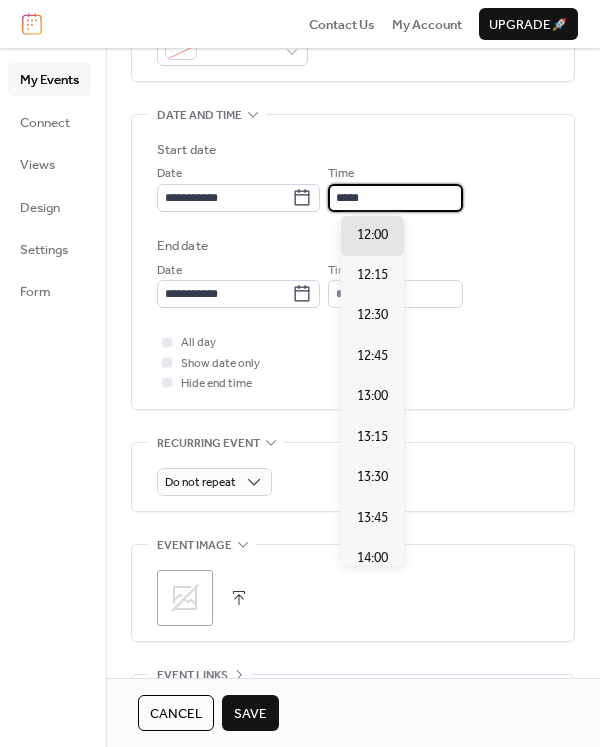 drag, startPoint x: 411, startPoint y: 197, endPoint x: 334, endPoint y: 198, distance: 77.00649 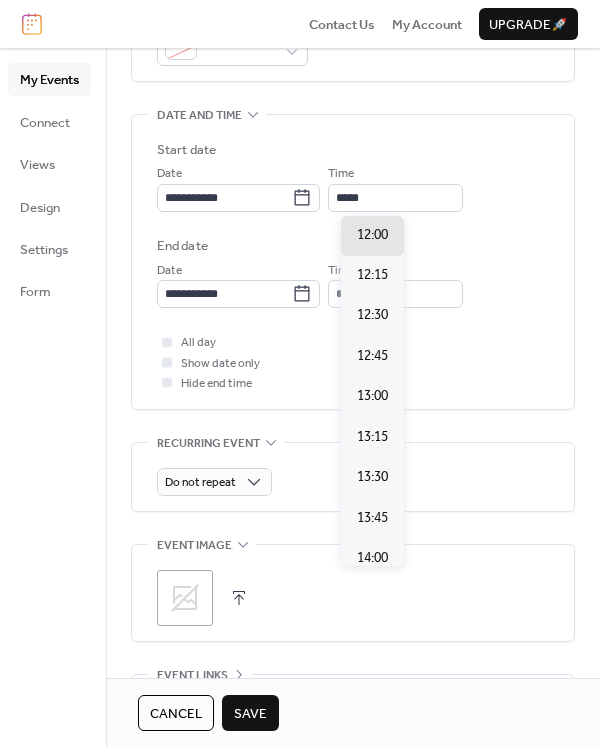 scroll, scrollTop: 1634, scrollLeft: 0, axis: vertical 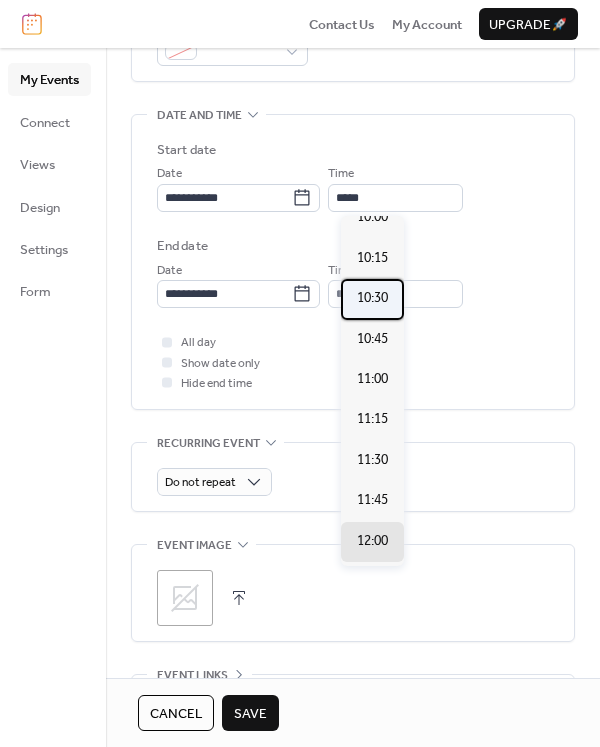 click on "10:30" at bounding box center (372, 298) 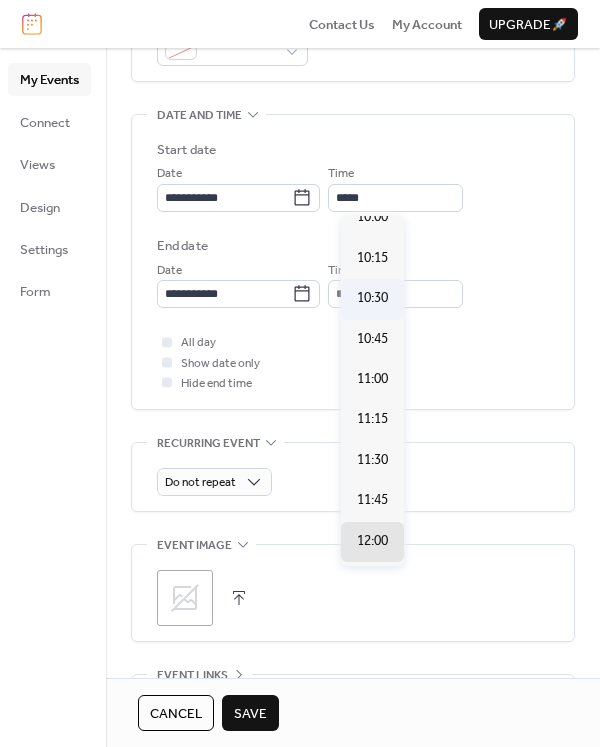 type on "*****" 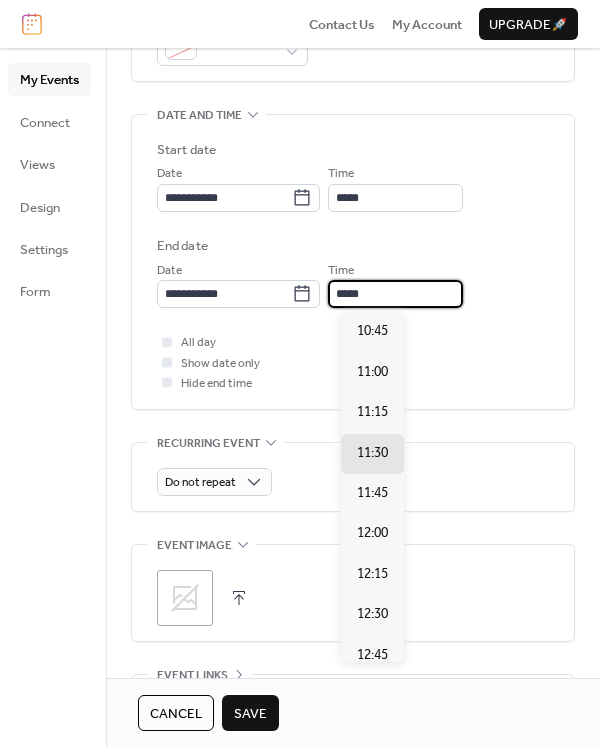 click on "*****" at bounding box center [395, 294] 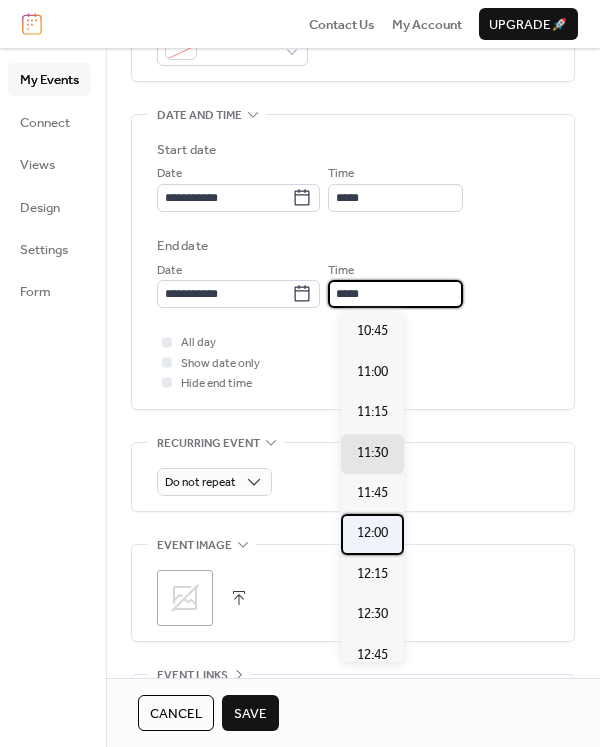 click on "12:00" at bounding box center [372, 533] 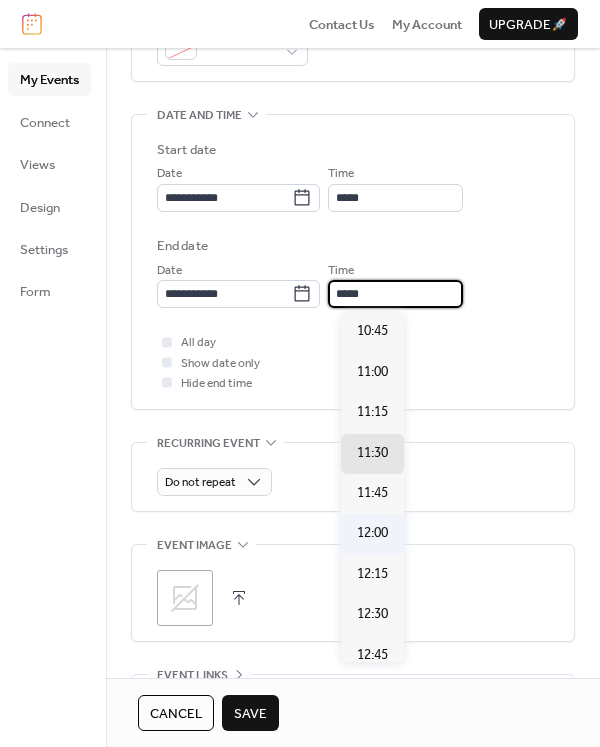 type on "*****" 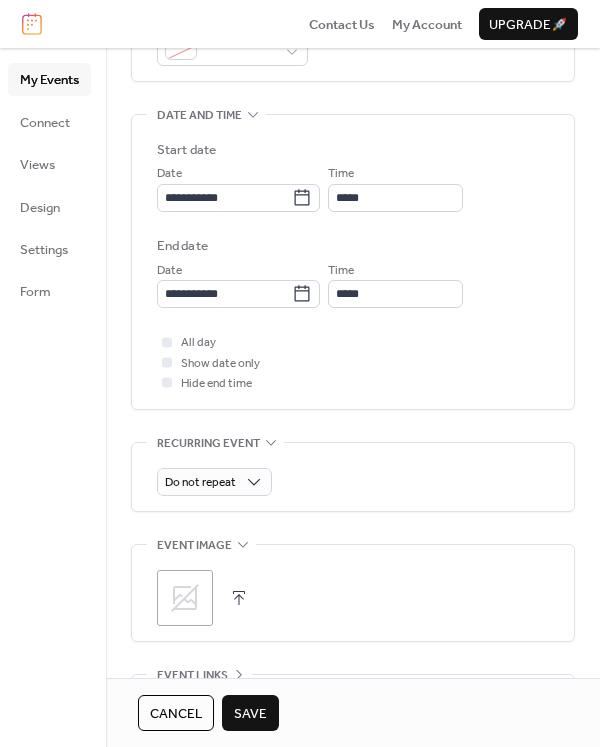 click on "Save" at bounding box center [250, 714] 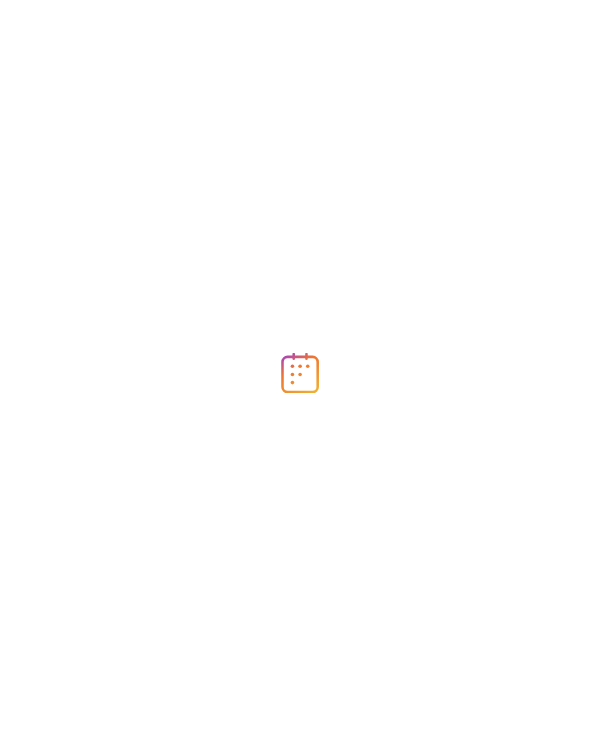 scroll, scrollTop: 0, scrollLeft: 0, axis: both 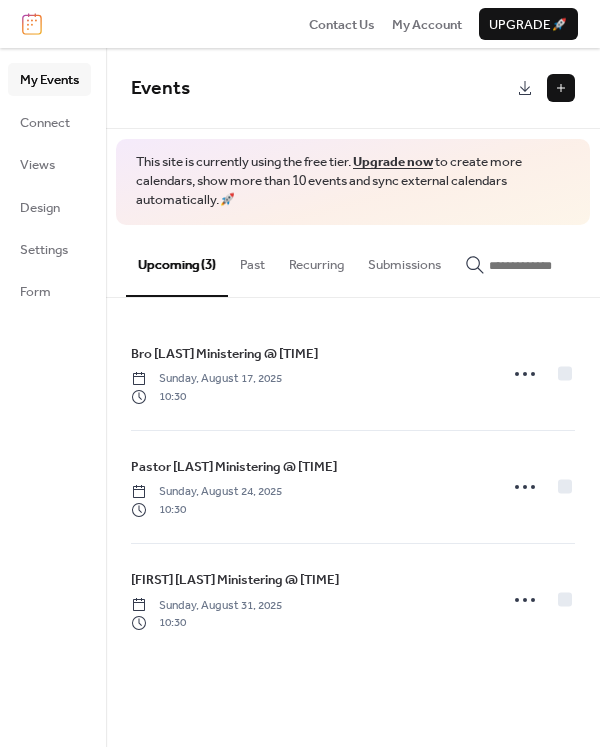 click at bounding box center (561, 88) 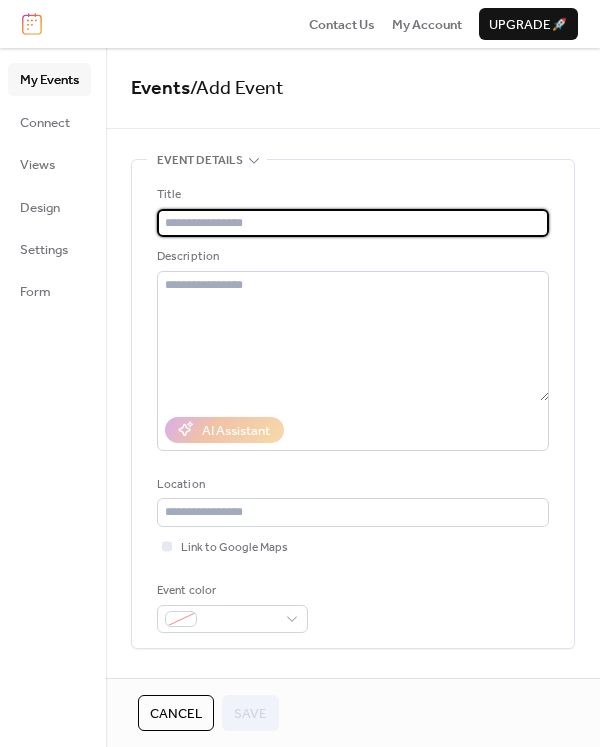 click at bounding box center (353, 223) 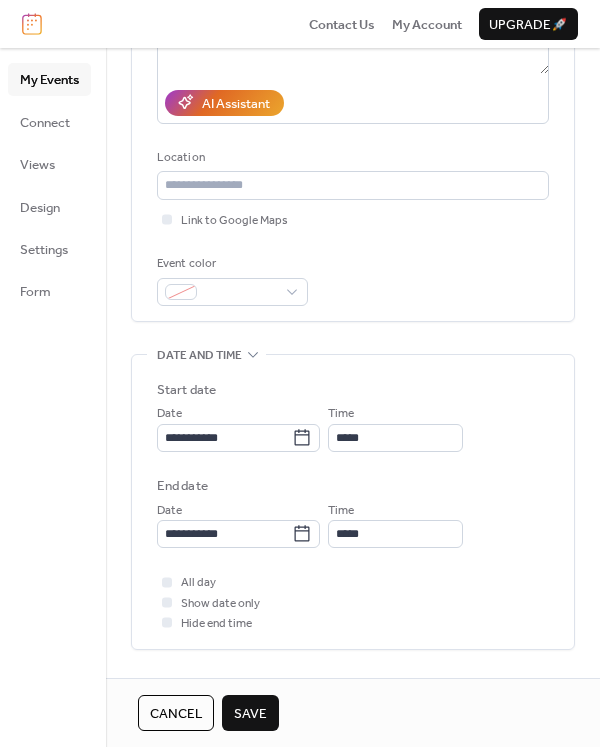 scroll, scrollTop: 370, scrollLeft: 0, axis: vertical 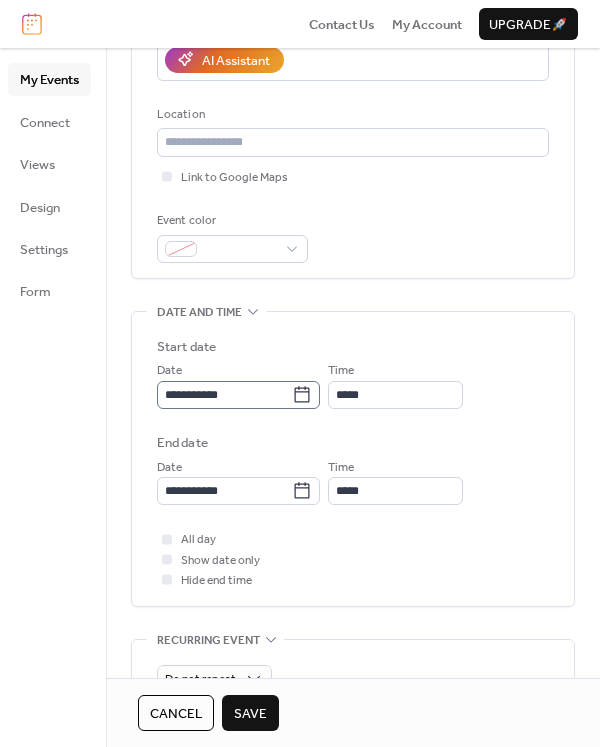 type on "**********" 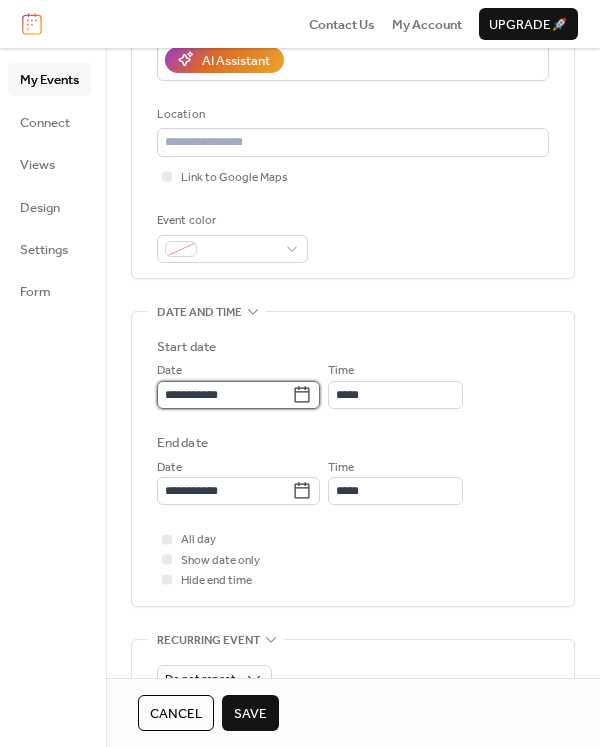 click on "**********" at bounding box center (224, 395) 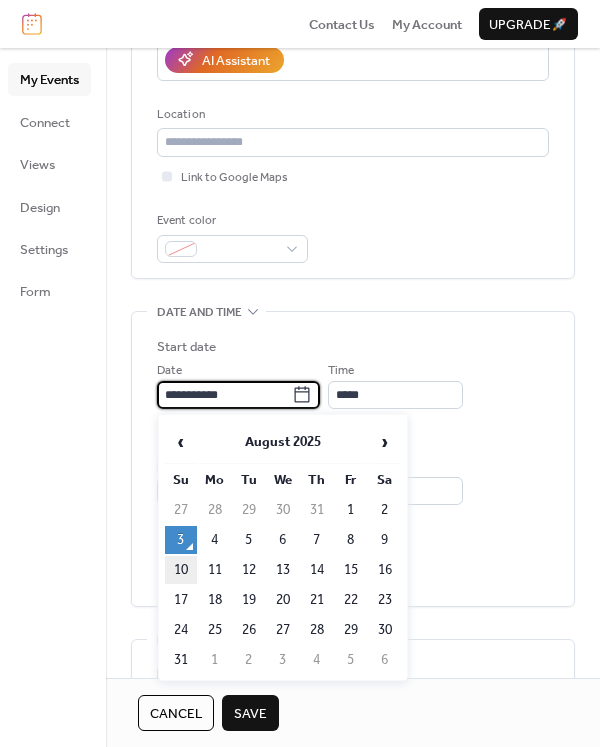click on "10" at bounding box center [181, 570] 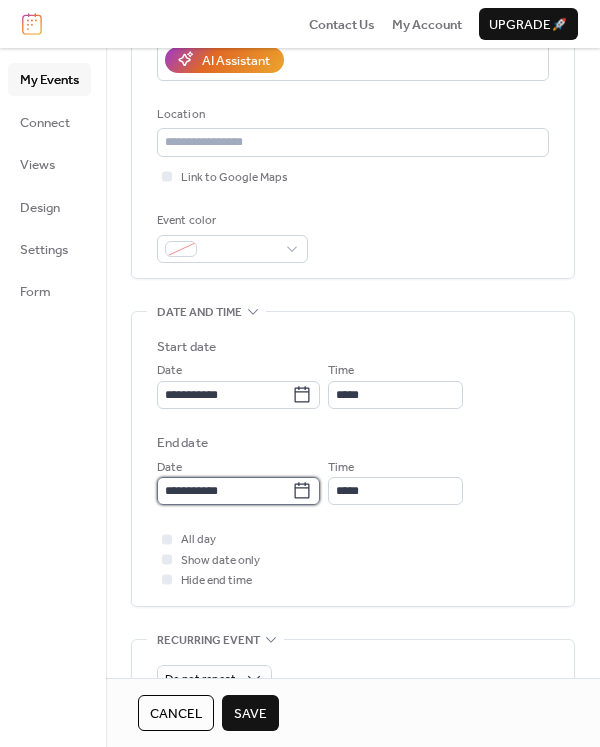 click on "**********" at bounding box center [224, 491] 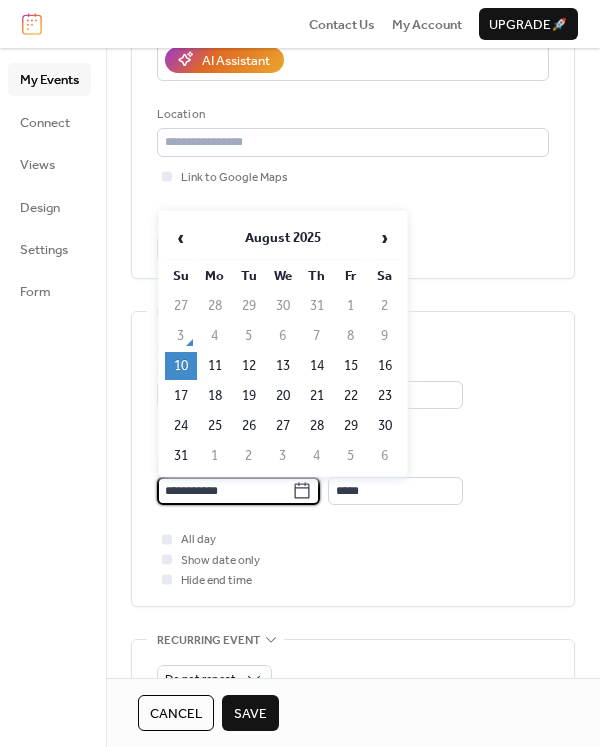 click on "10" at bounding box center (181, 366) 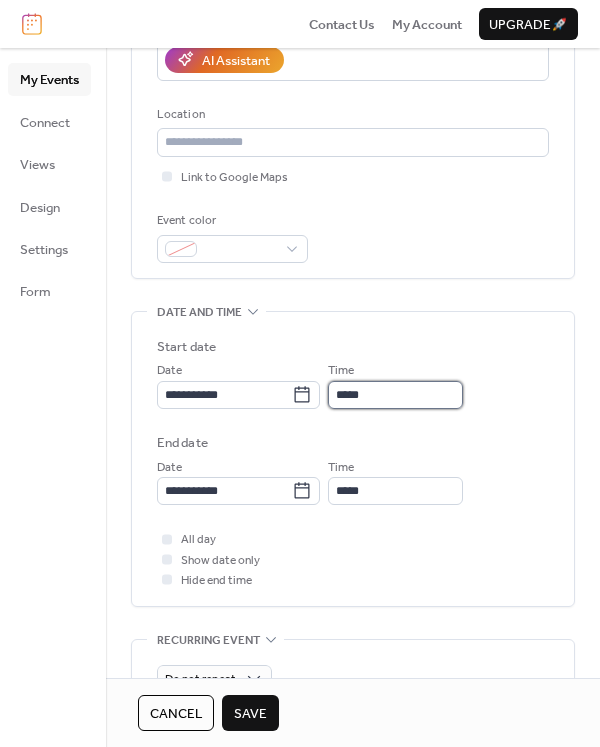 click on "*****" at bounding box center (395, 395) 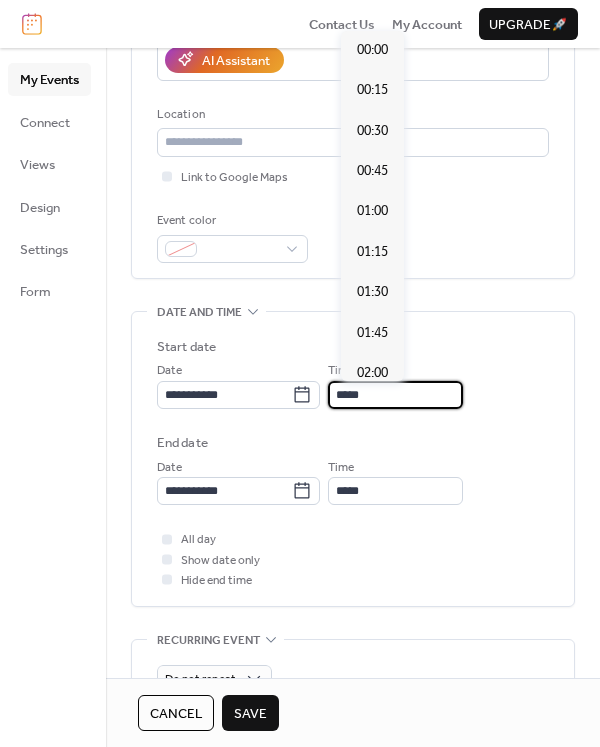 scroll, scrollTop: 1940, scrollLeft: 0, axis: vertical 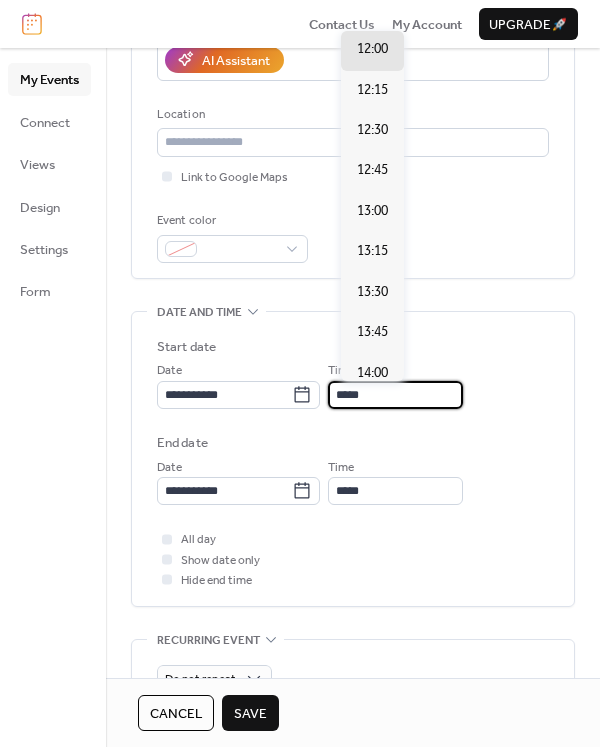 click on "*****" at bounding box center [395, 395] 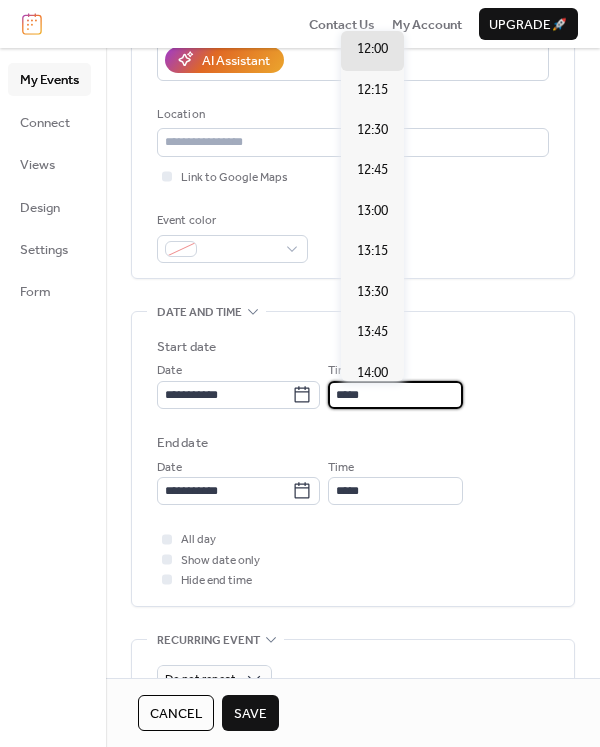 scroll, scrollTop: 1634, scrollLeft: 0, axis: vertical 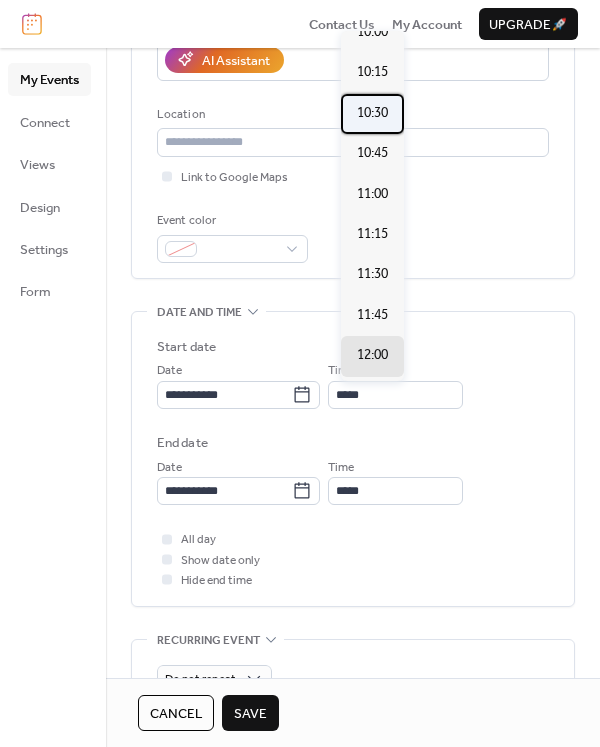 click on "10:30" at bounding box center (372, 113) 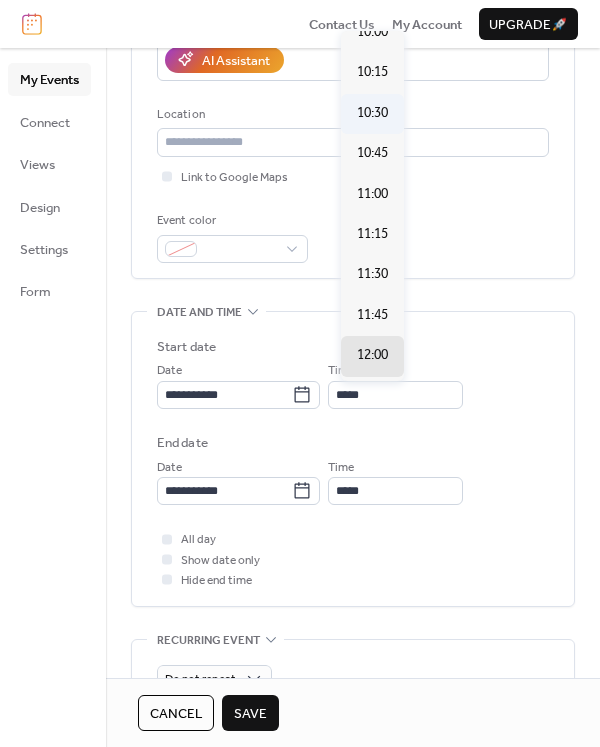 type on "*****" 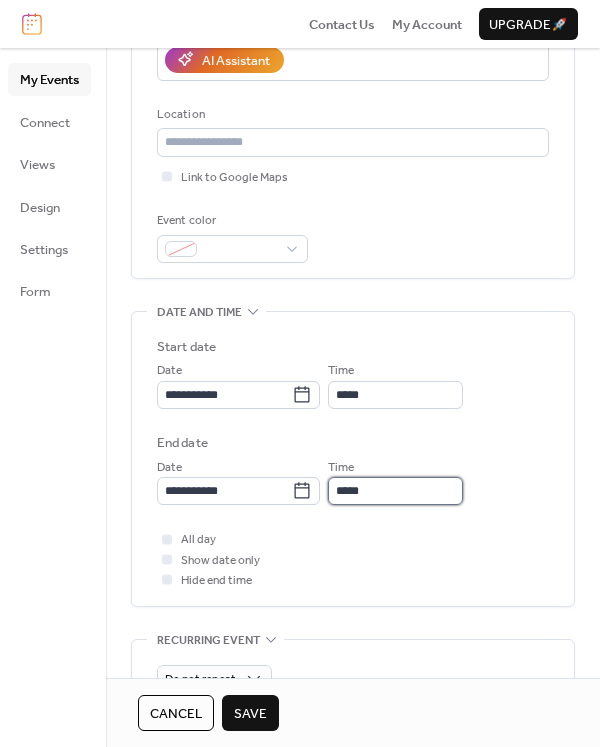 click on "*****" at bounding box center (395, 491) 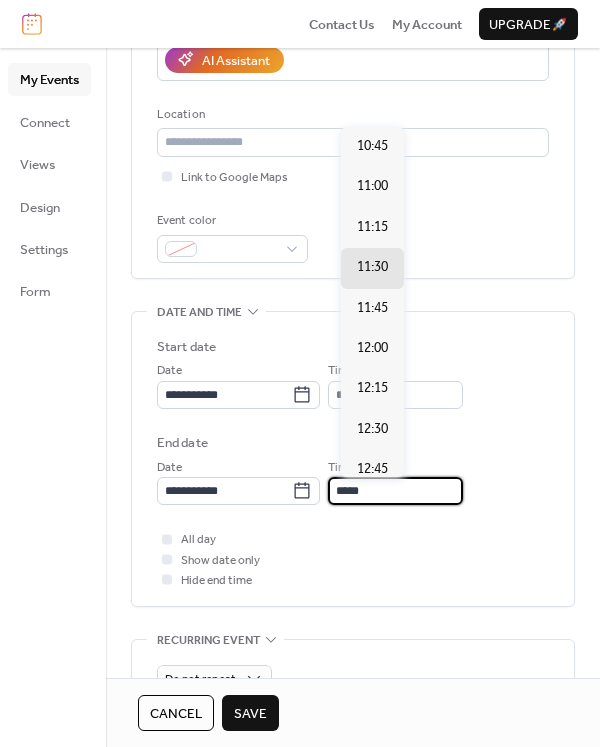 click on "*****" at bounding box center (395, 491) 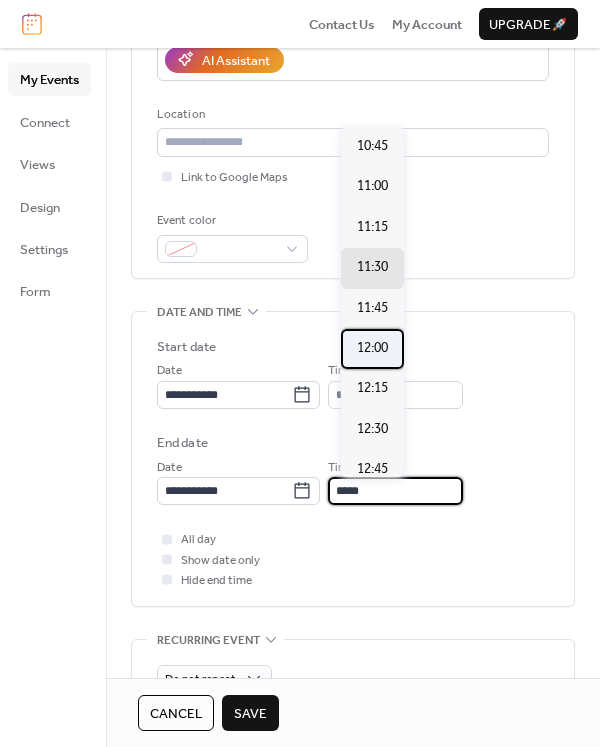 click on "12:00" at bounding box center [372, 348] 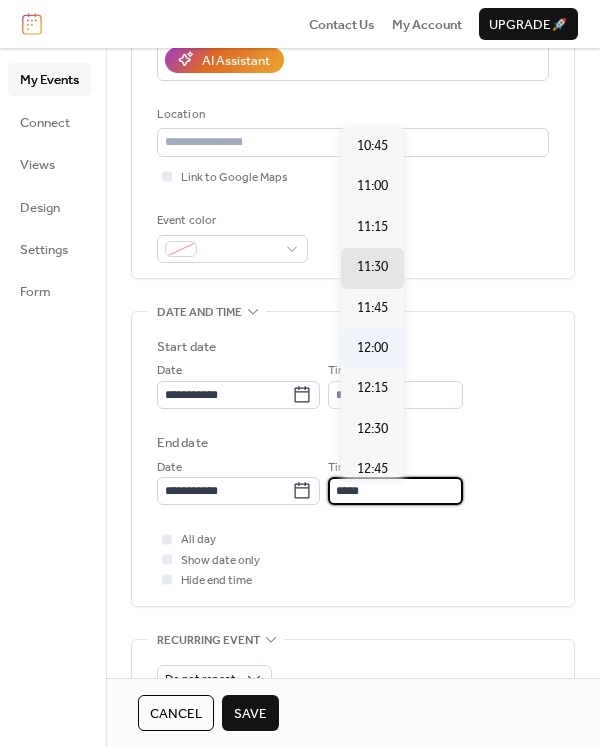 type on "*****" 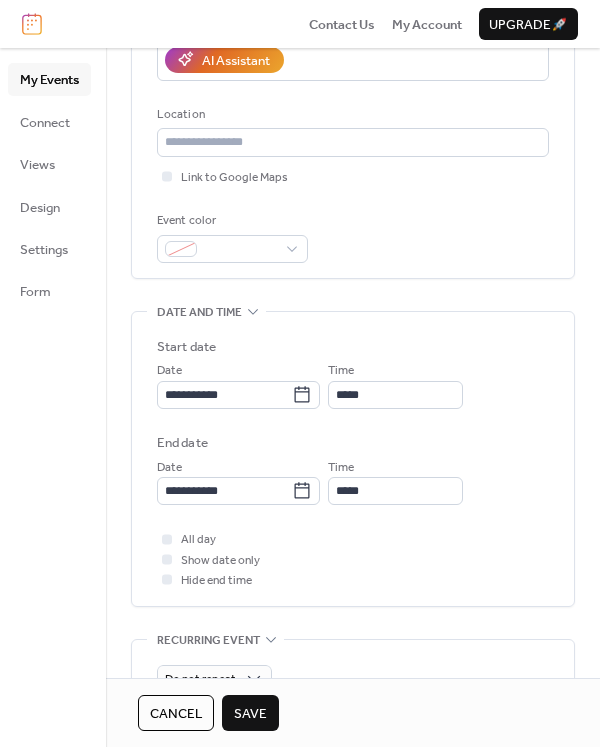 click on "Save" at bounding box center [250, 714] 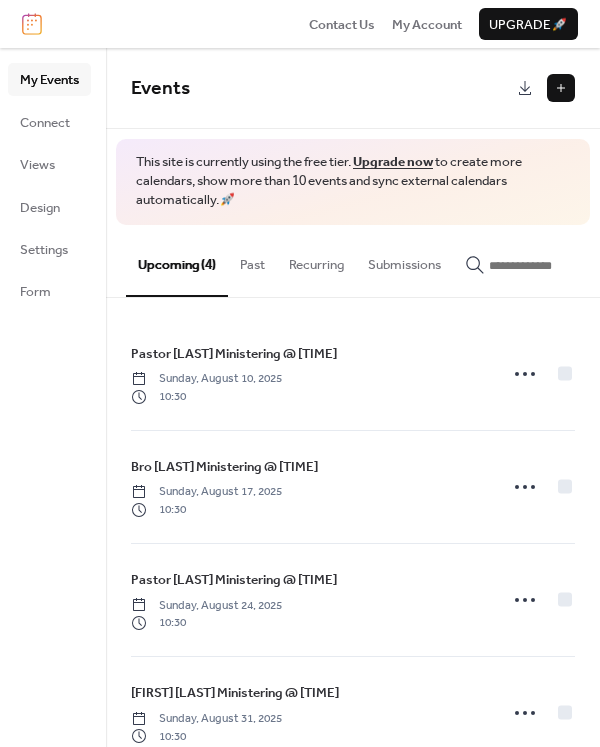 click at bounding box center [561, 88] 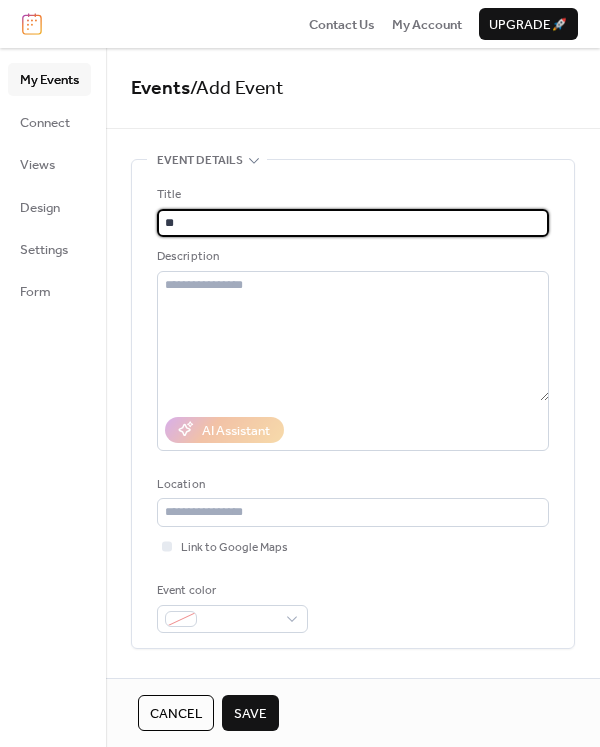 type on "*" 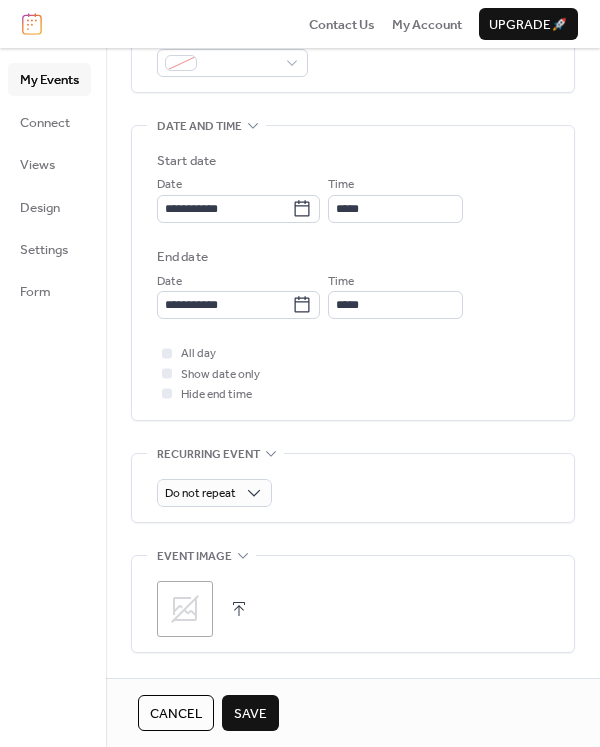 scroll, scrollTop: 647, scrollLeft: 0, axis: vertical 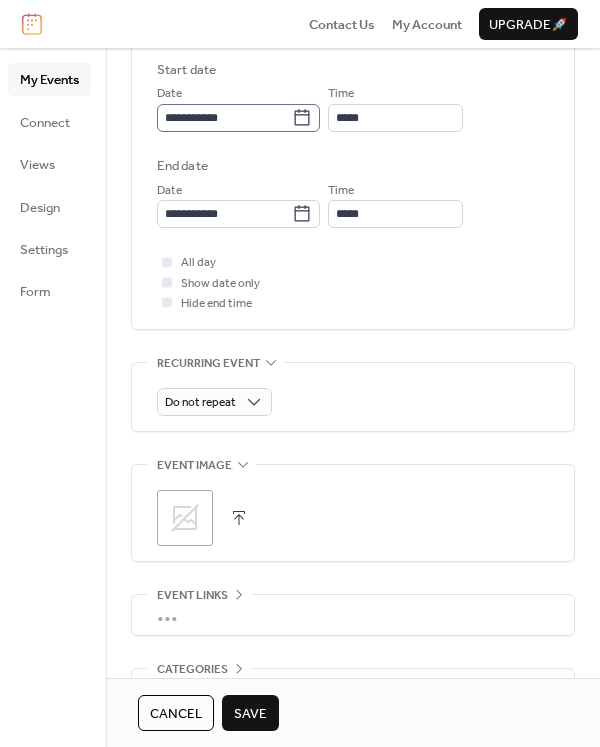 type on "**********" 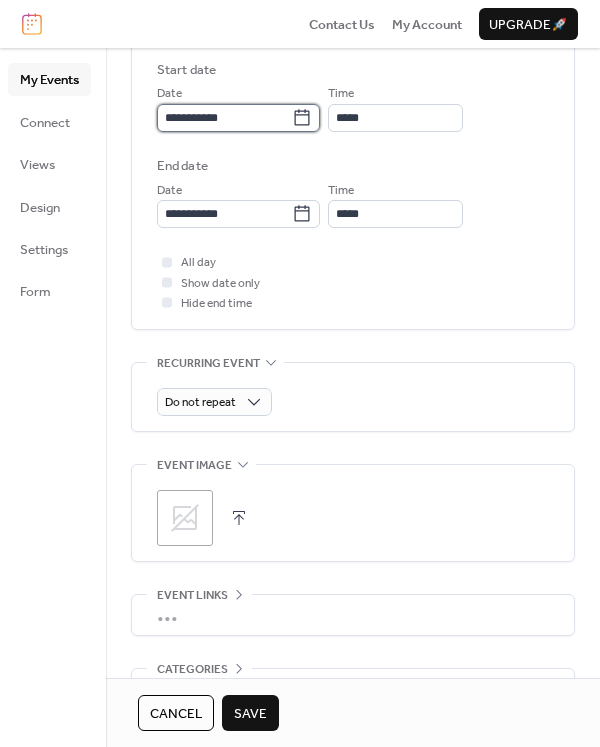 click on "**********" at bounding box center [224, 118] 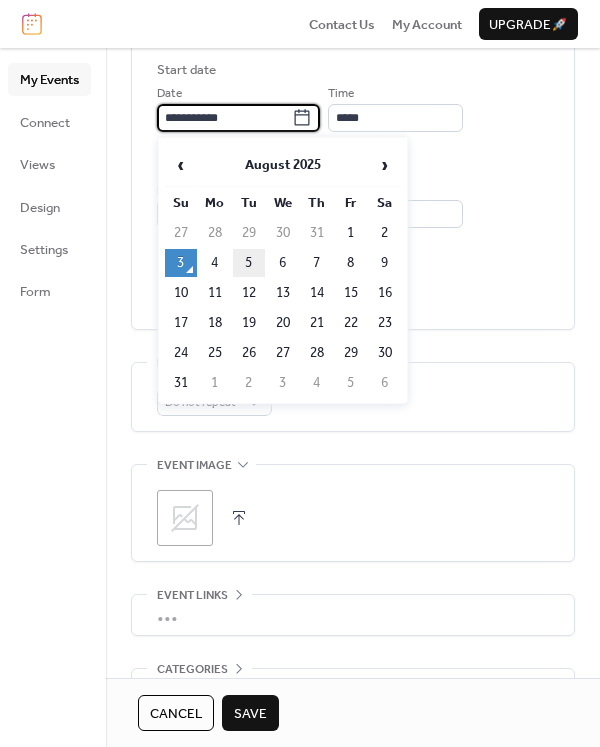 click on "5" at bounding box center (249, 263) 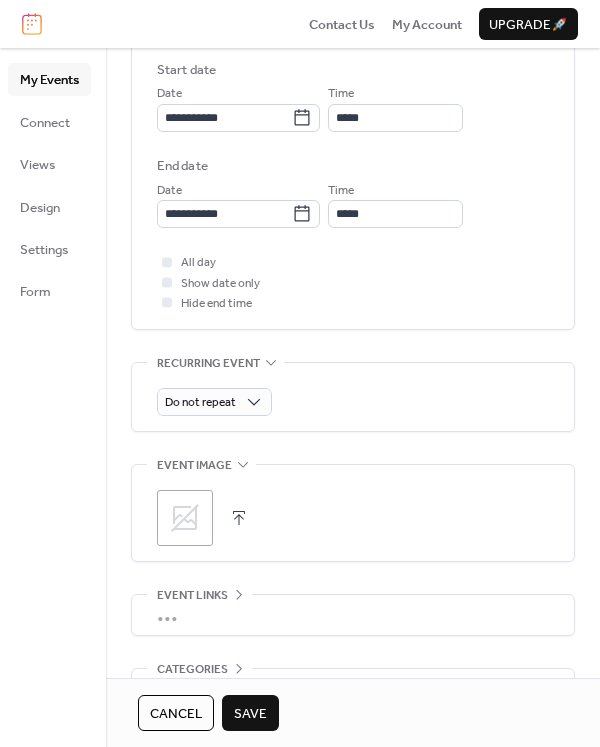 type on "**********" 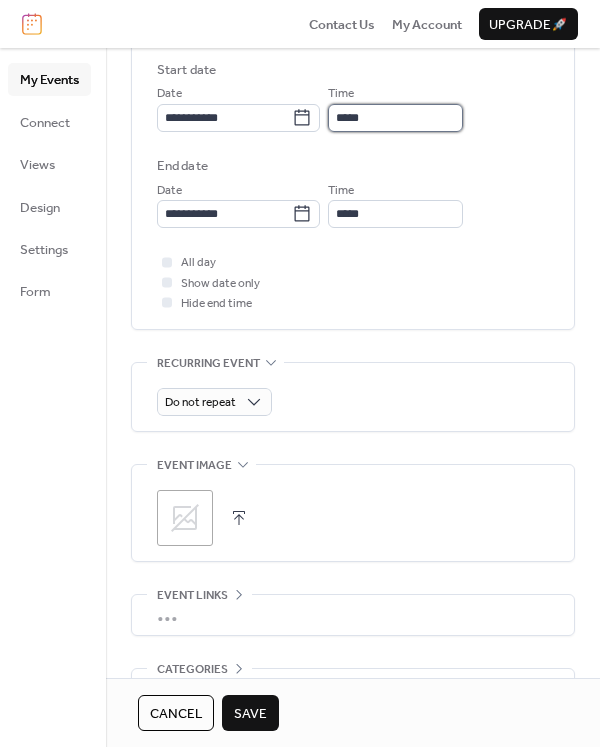 click on "*****" at bounding box center [395, 118] 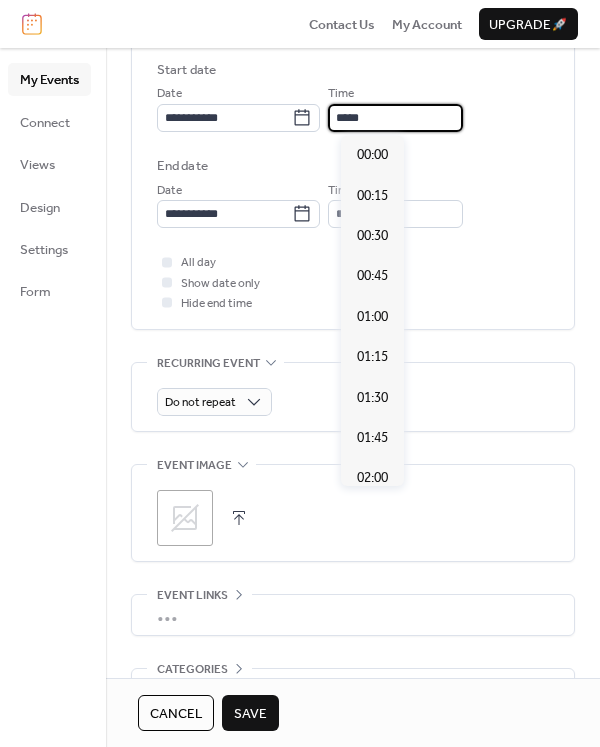 scroll, scrollTop: 1940, scrollLeft: 0, axis: vertical 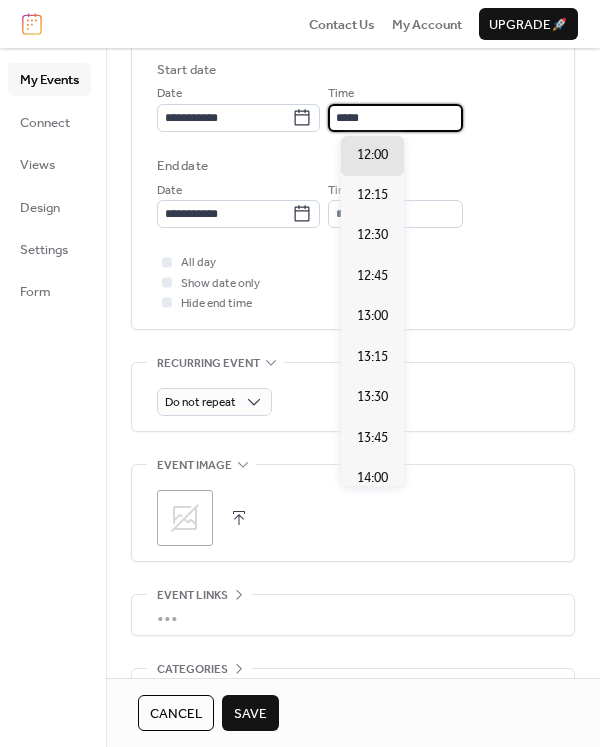 click on "*****" at bounding box center [395, 118] 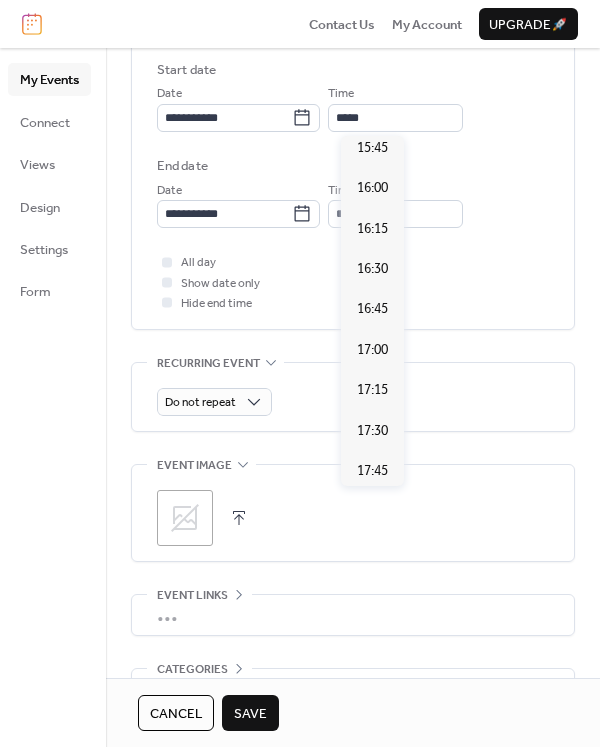 scroll, scrollTop: 2859, scrollLeft: 0, axis: vertical 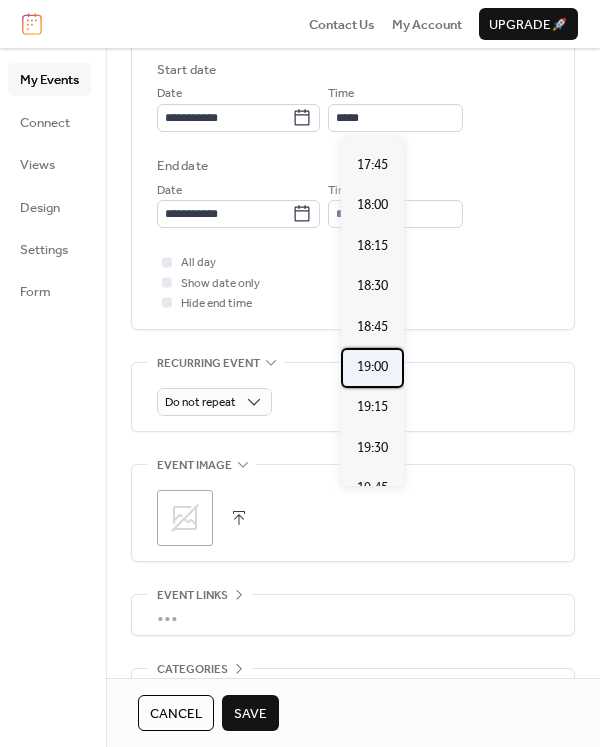 click on "19:00" at bounding box center [372, 367] 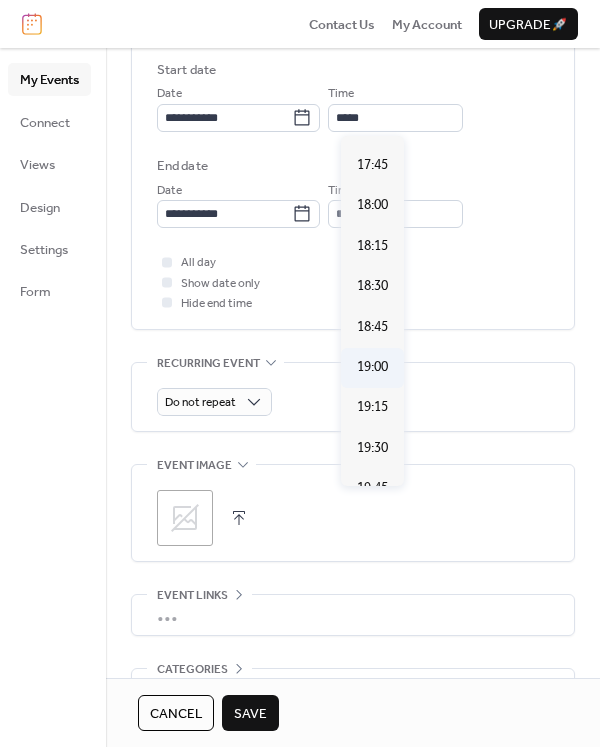 type on "*****" 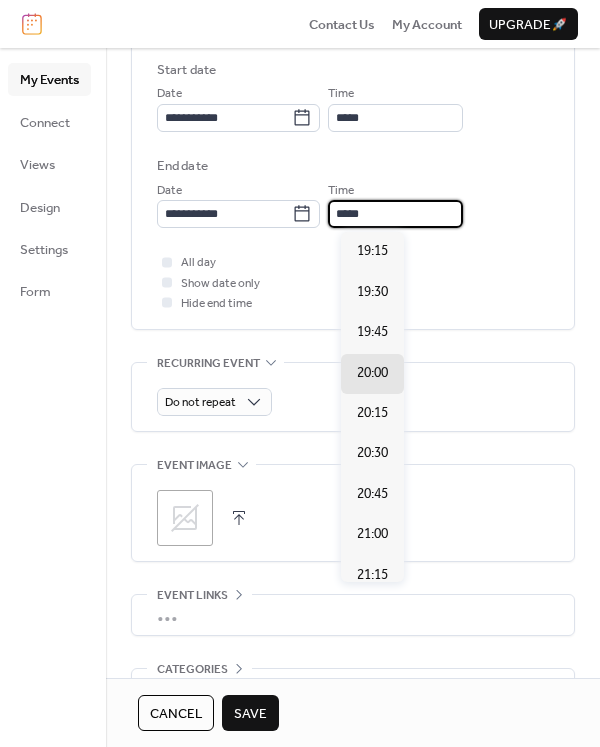 click on "*****" at bounding box center [395, 214] 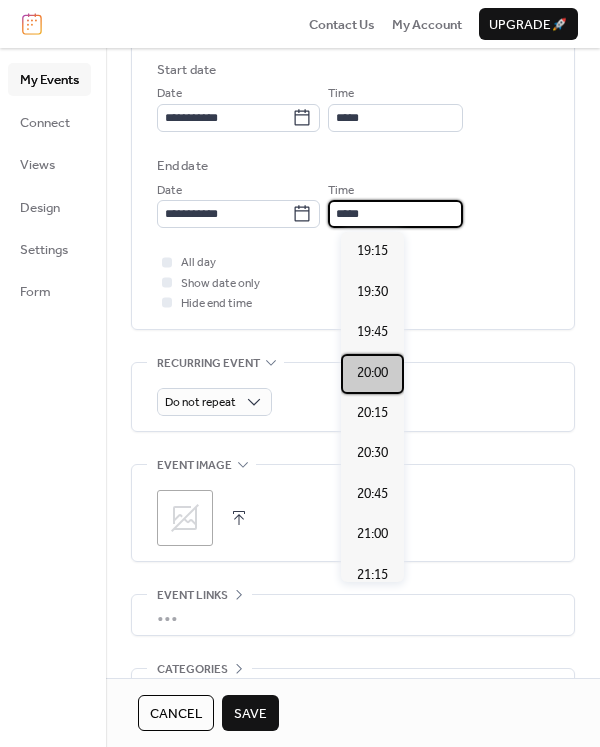 click on "20:00" at bounding box center [372, 373] 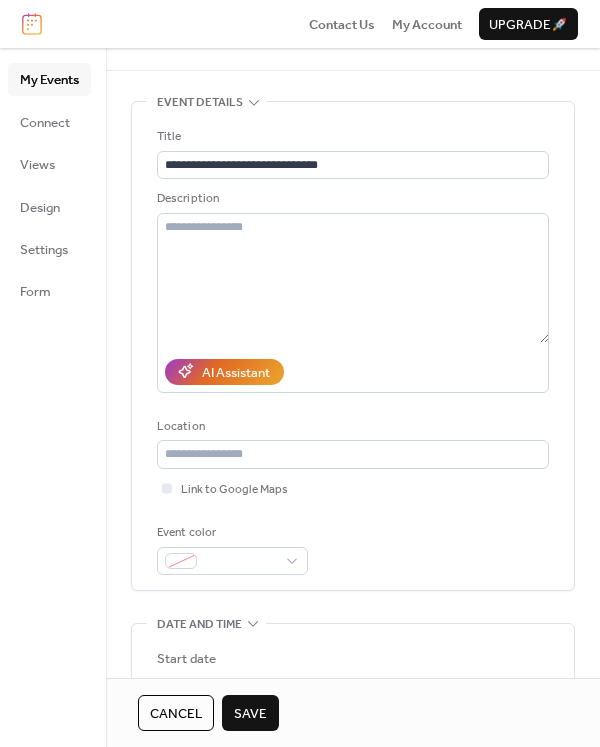 scroll, scrollTop: 0, scrollLeft: 0, axis: both 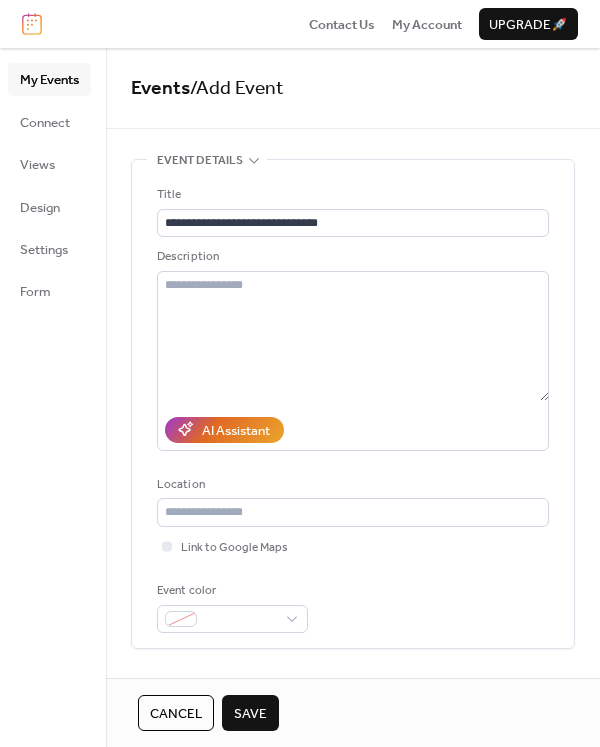 click on "Save" at bounding box center (250, 714) 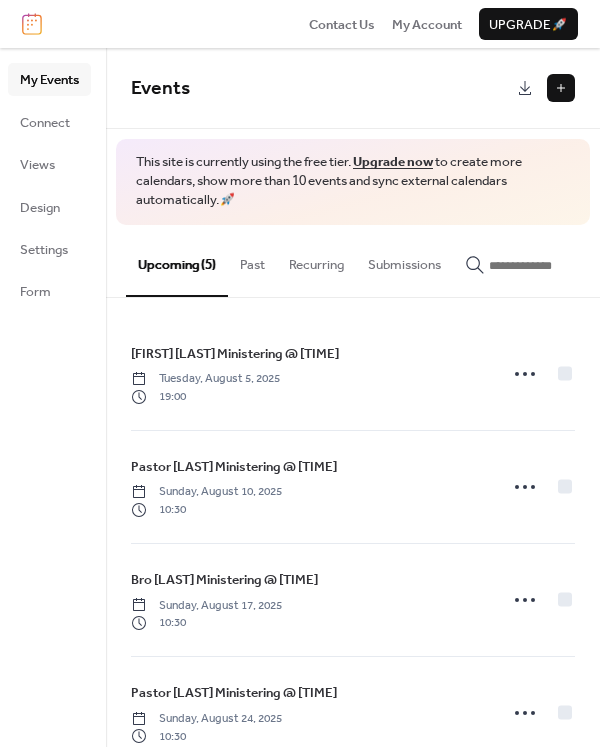 click at bounding box center (561, 88) 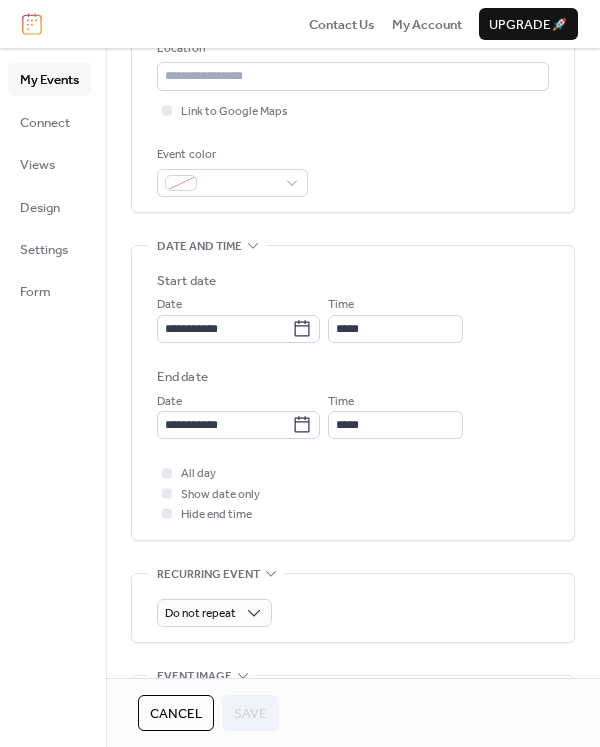 scroll, scrollTop: 434, scrollLeft: 0, axis: vertical 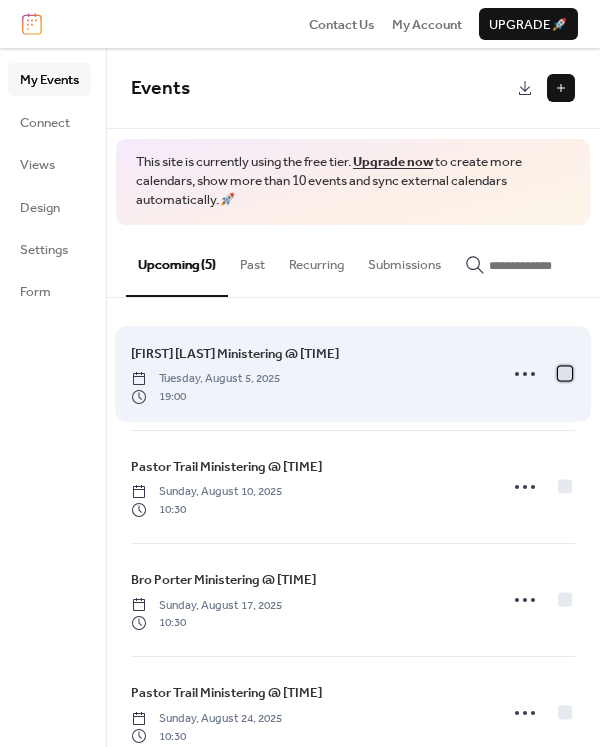 click at bounding box center (565, 373) 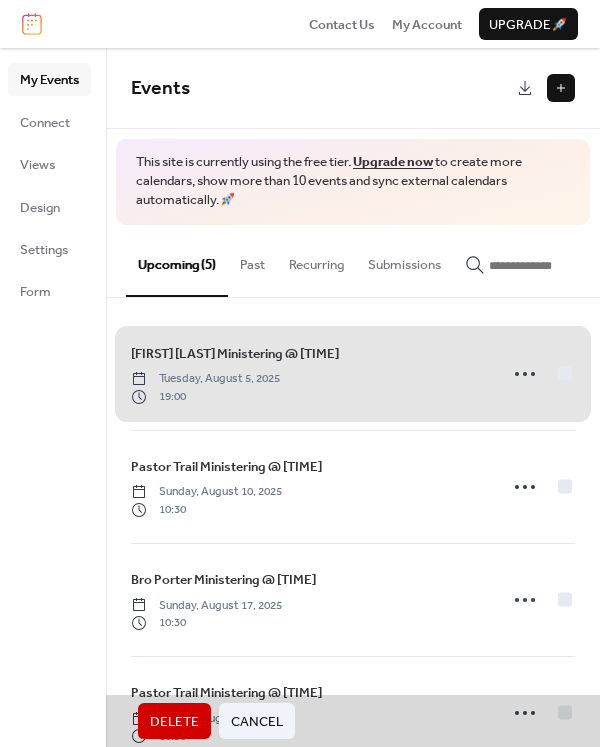 click on "Delete" at bounding box center [174, 722] 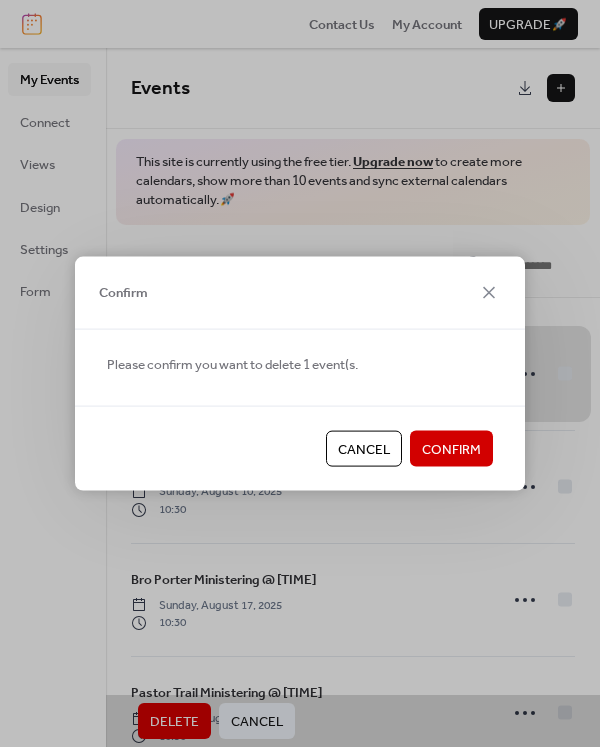 click on "Confirm" at bounding box center [451, 450] 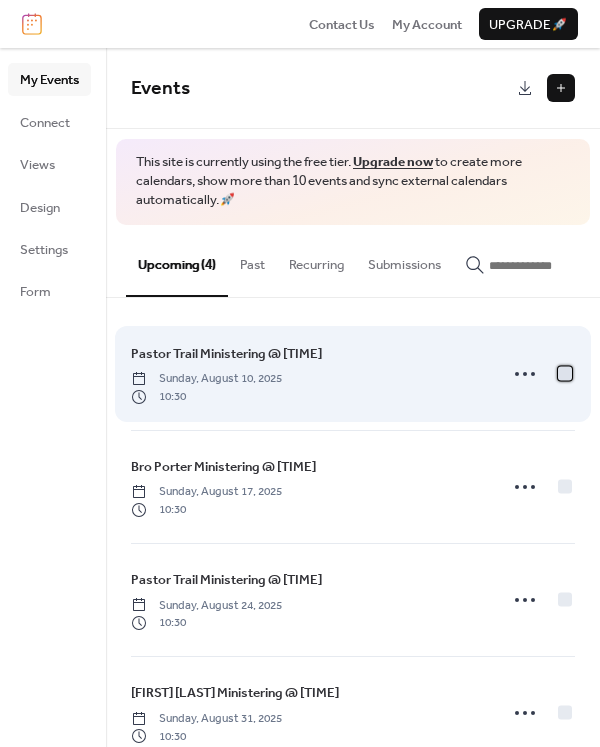click at bounding box center (565, 373) 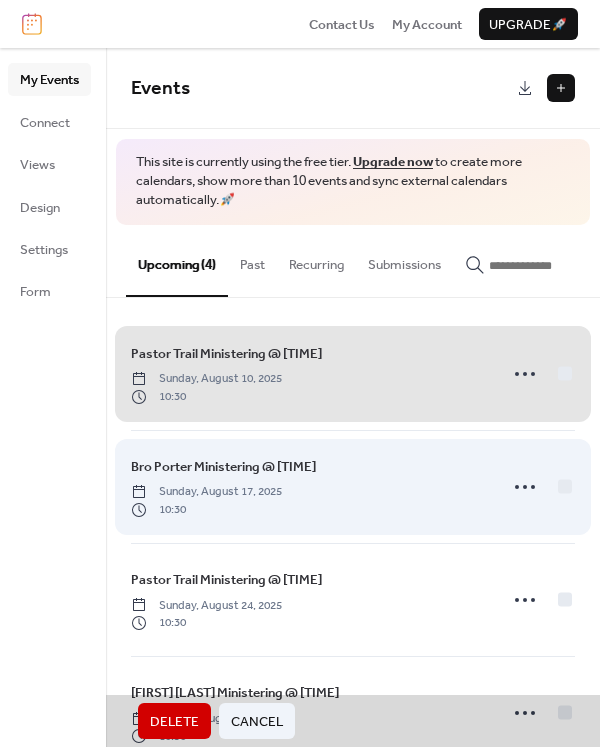 click on "Bro Porter Ministering @ [TIME] Sunday, [MONTH] [DAY], [YEAR] [TIME]" at bounding box center [353, 486] 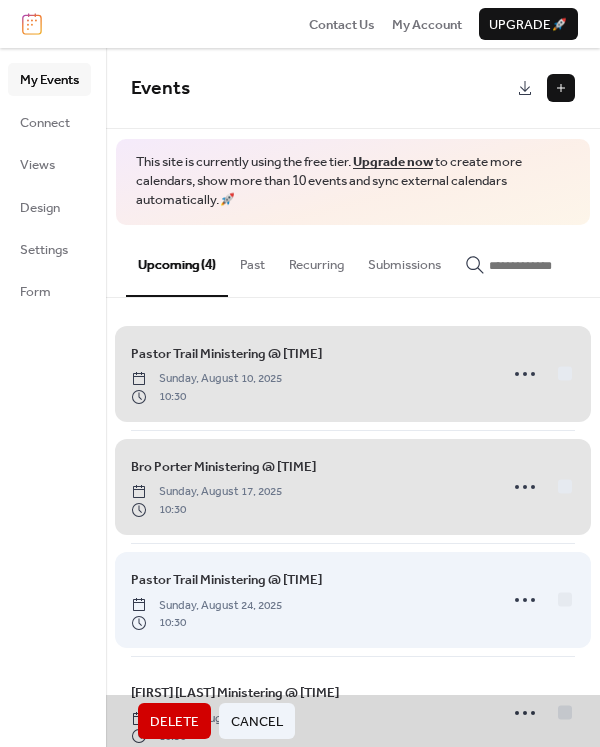click on "Pastor Trail Ministering @ [TIME] Sunday, [MONTH] [DAY], [YEAR] [TIME]" at bounding box center [353, 599] 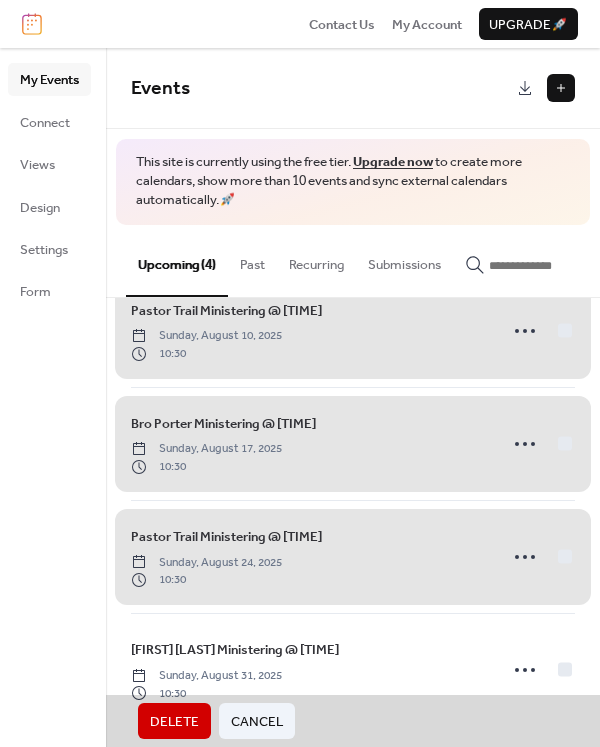 scroll, scrollTop: 48, scrollLeft: 0, axis: vertical 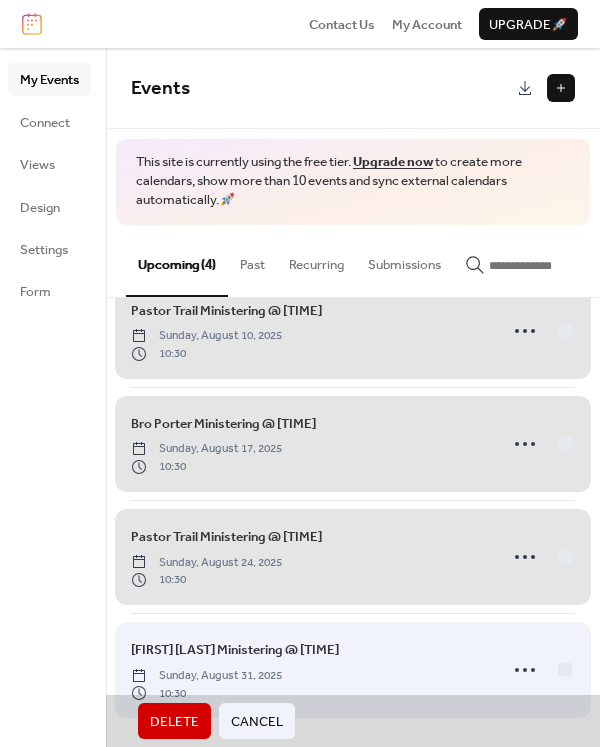 click on "[FIRST] [LAST] Ministering @ [TIME] Sunday, [MONTH] [DAY], [YEAR] [TIME]" at bounding box center [353, 669] 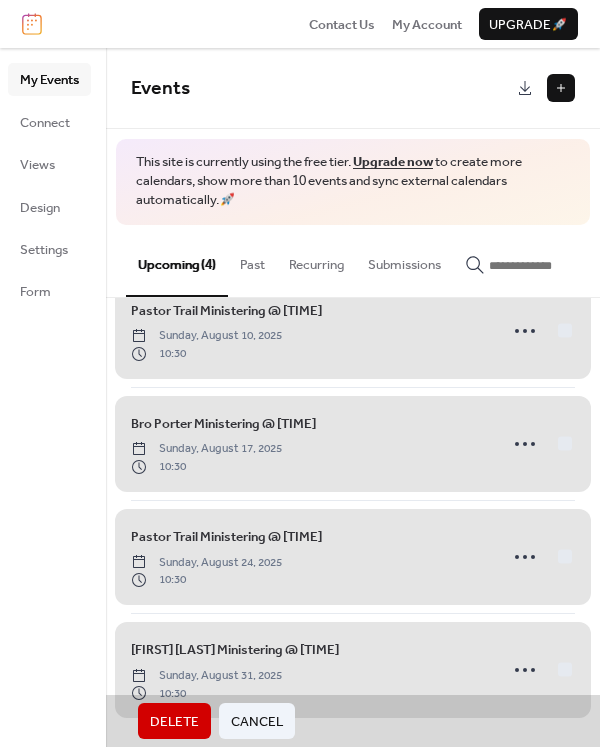 click on "Delete" at bounding box center (174, 722) 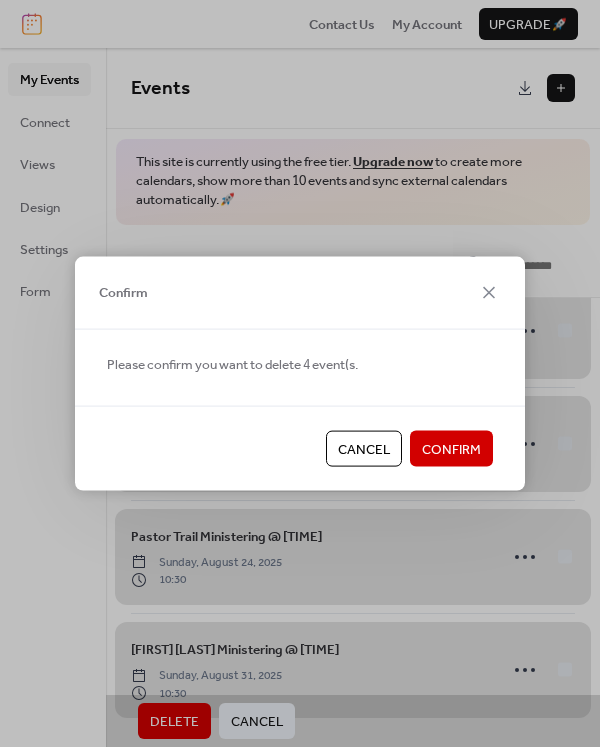 click on "Confirm" at bounding box center [451, 450] 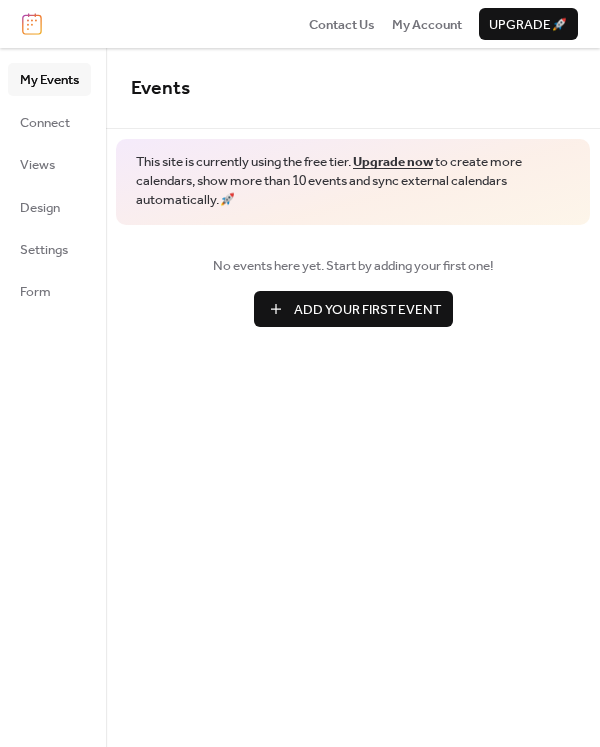 click on "Add Your First Event" at bounding box center (367, 310) 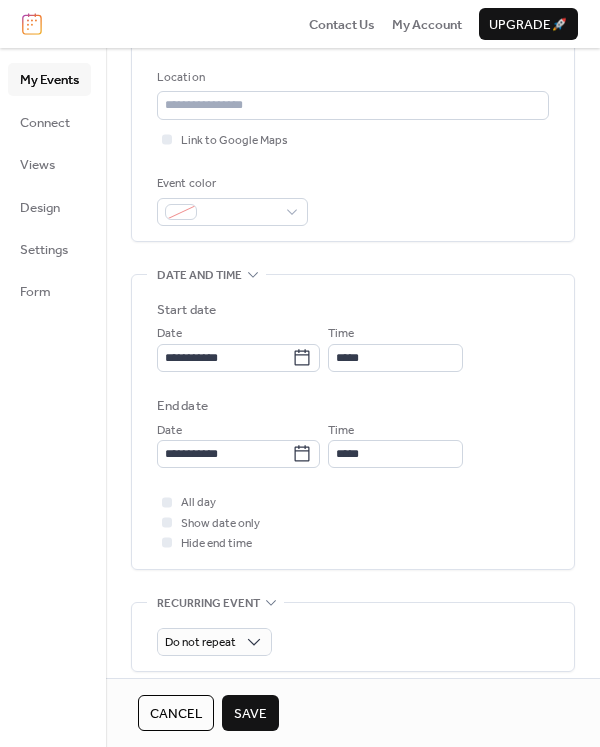 scroll, scrollTop: 409, scrollLeft: 0, axis: vertical 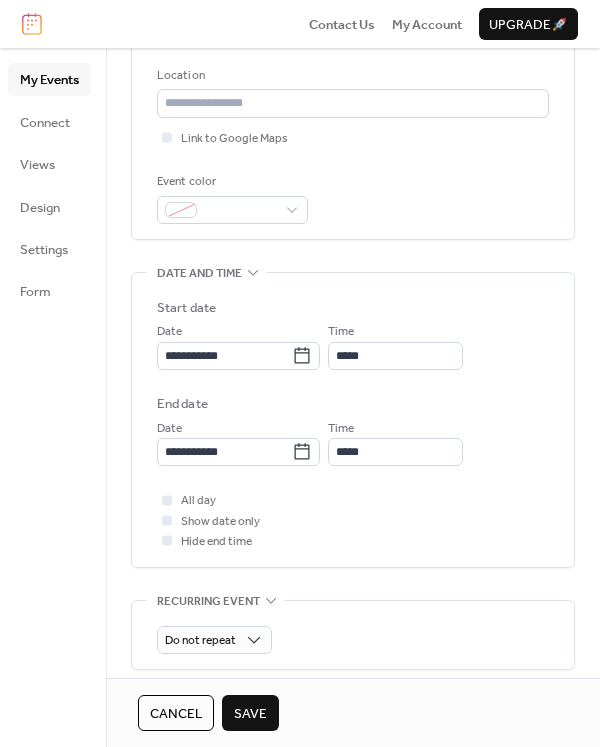 type on "**********" 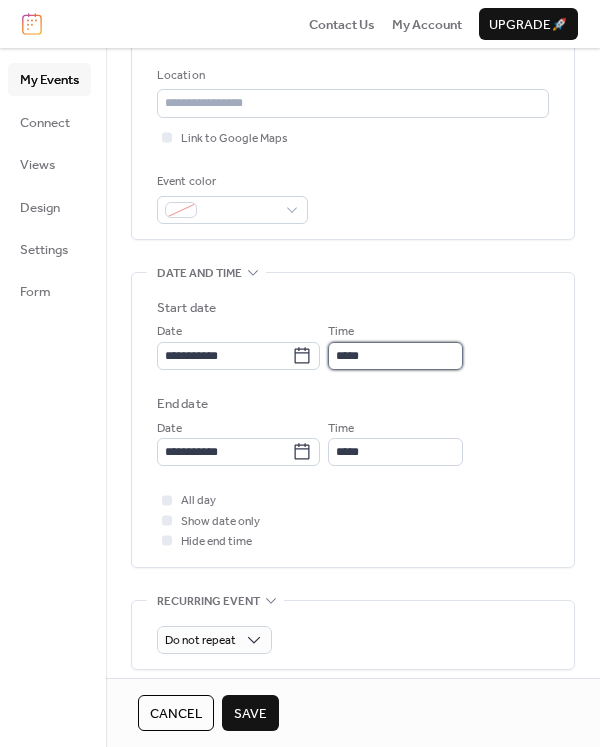 click on "*****" at bounding box center [395, 356] 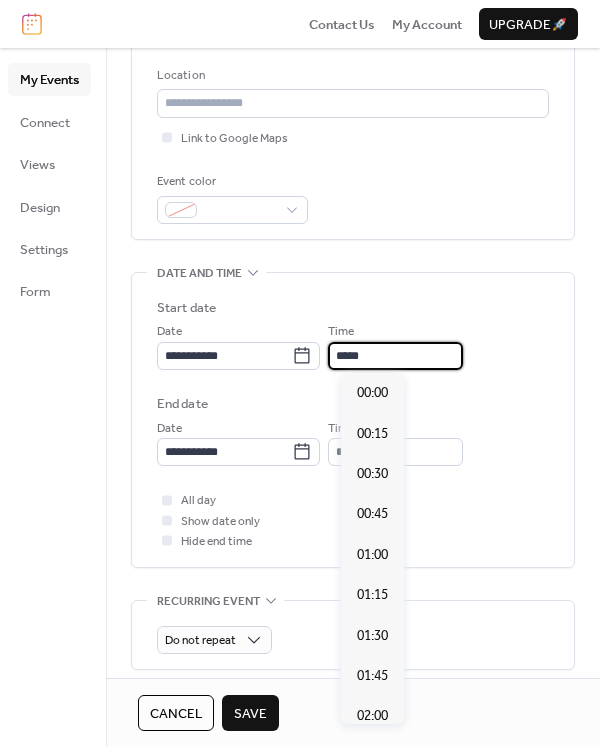 scroll, scrollTop: 1940, scrollLeft: 0, axis: vertical 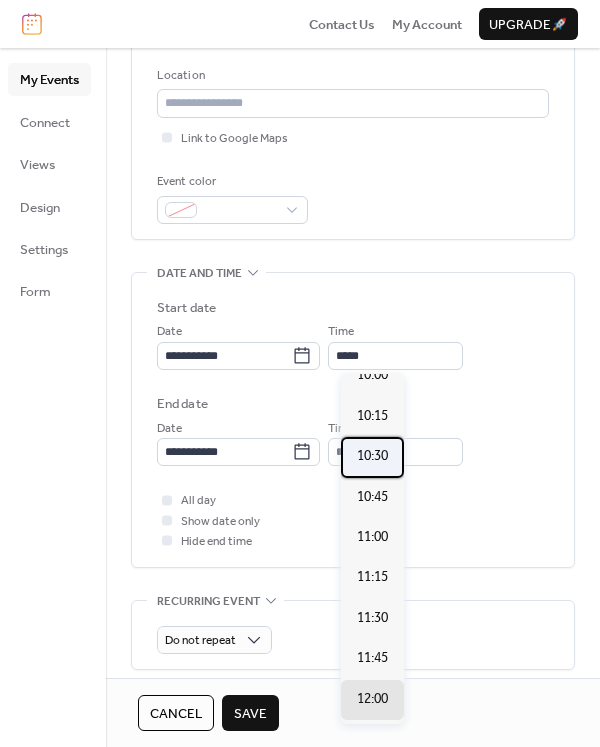 click on "10:30" at bounding box center [372, 456] 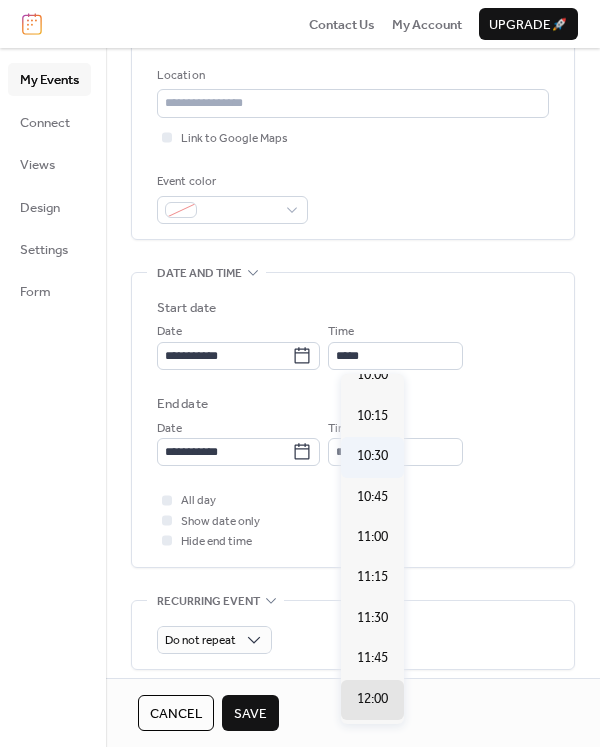 type on "*****" 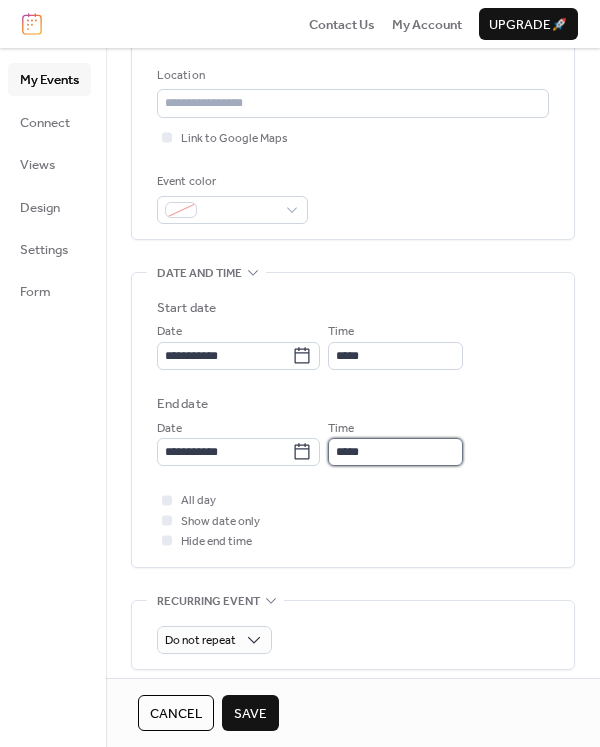 click on "*****" at bounding box center (395, 452) 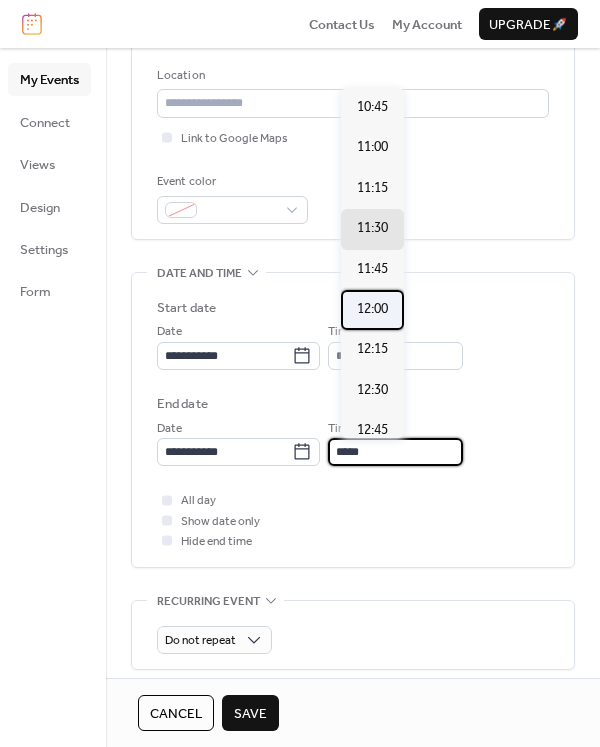 click on "12:00" at bounding box center (372, 309) 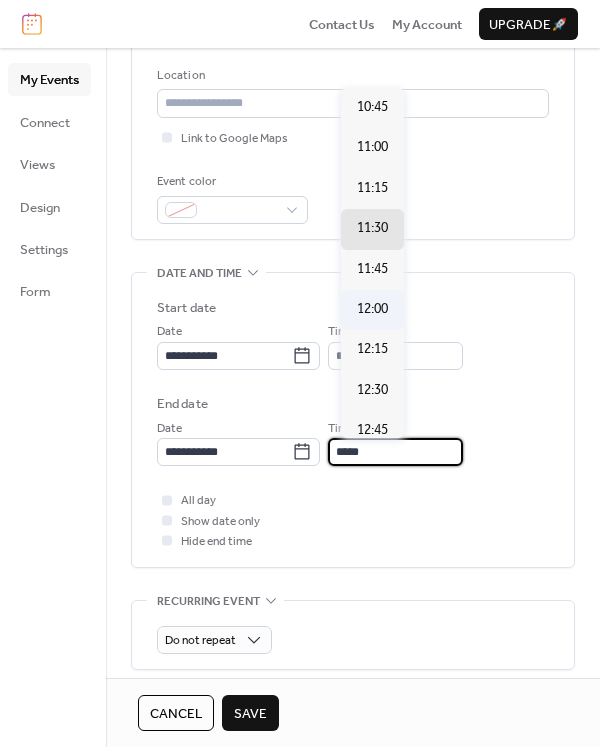 type on "*****" 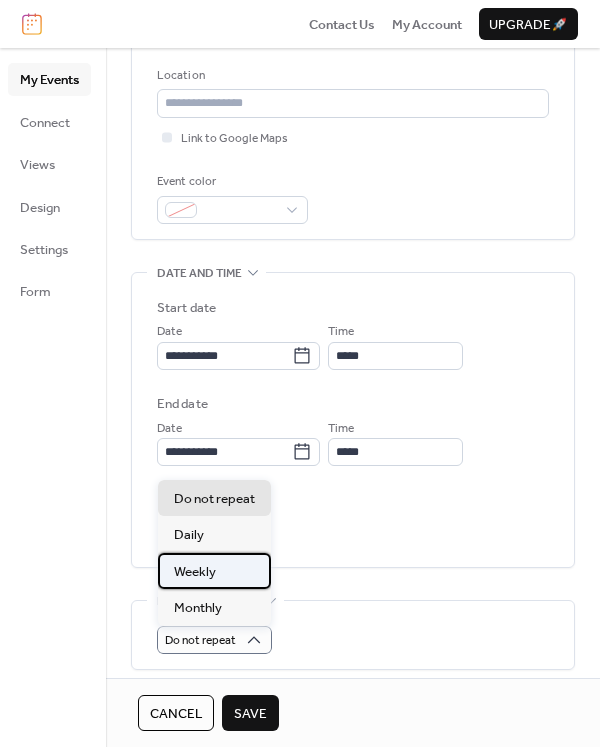 click on "Weekly" at bounding box center (214, 571) 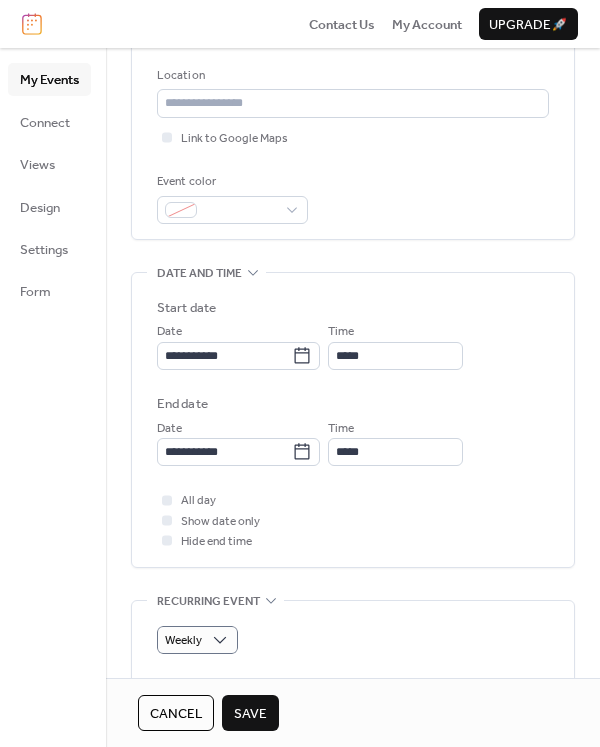 click on "Save" at bounding box center (250, 714) 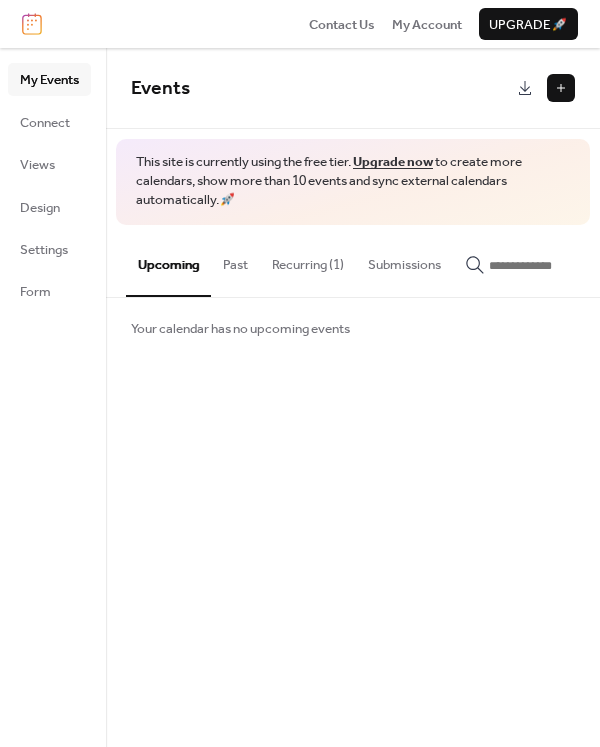 click on "Recurring (1)" at bounding box center (308, 260) 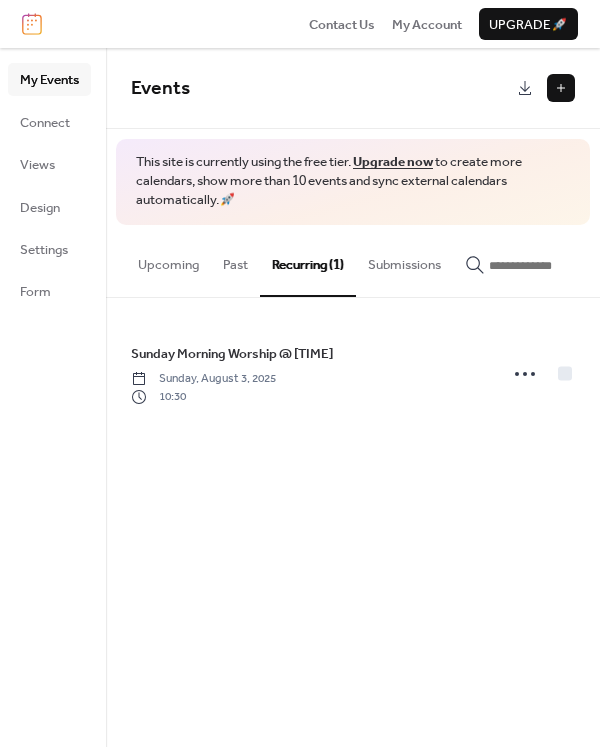 click at bounding box center [561, 88] 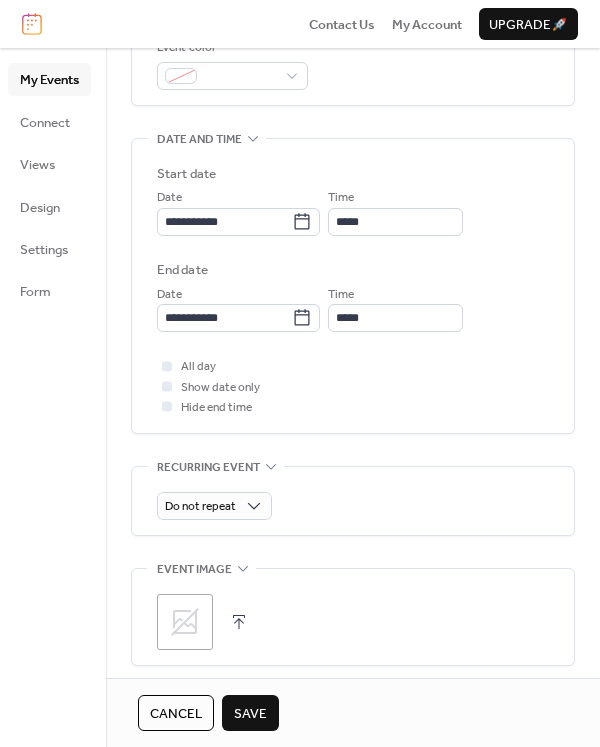 scroll, scrollTop: 773, scrollLeft: 0, axis: vertical 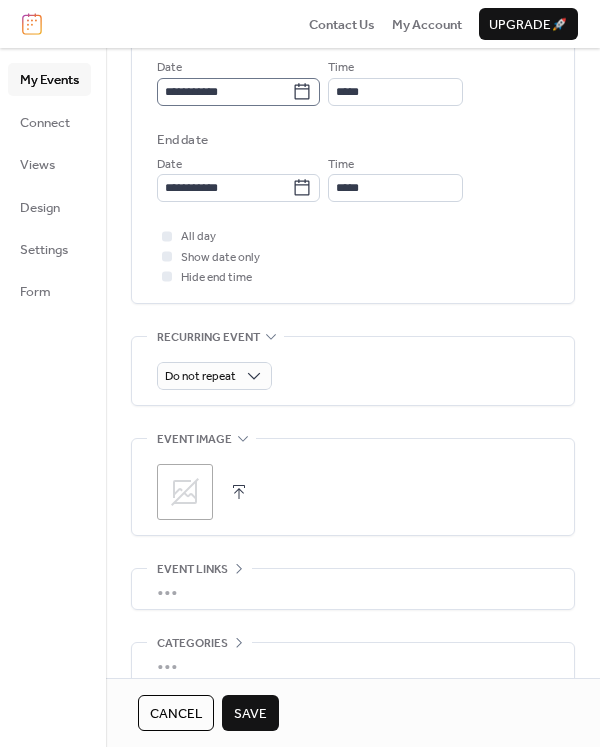 type on "**********" 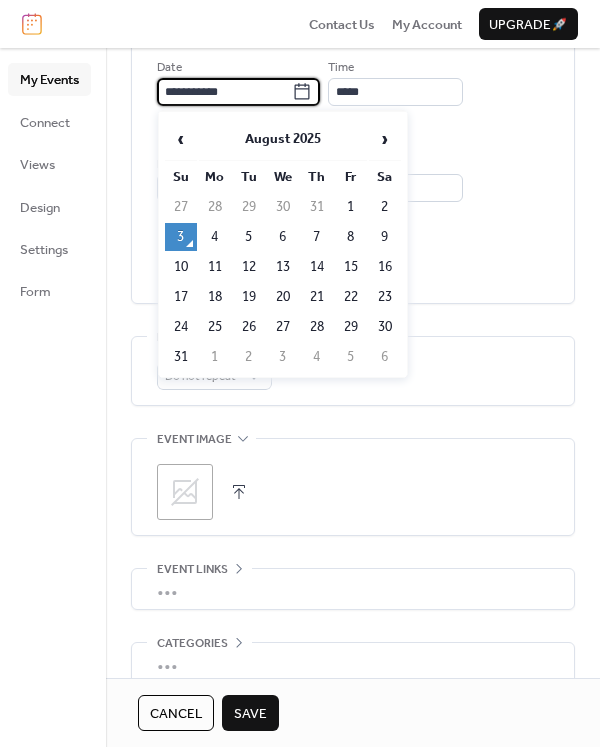 click on "**********" at bounding box center (224, 92) 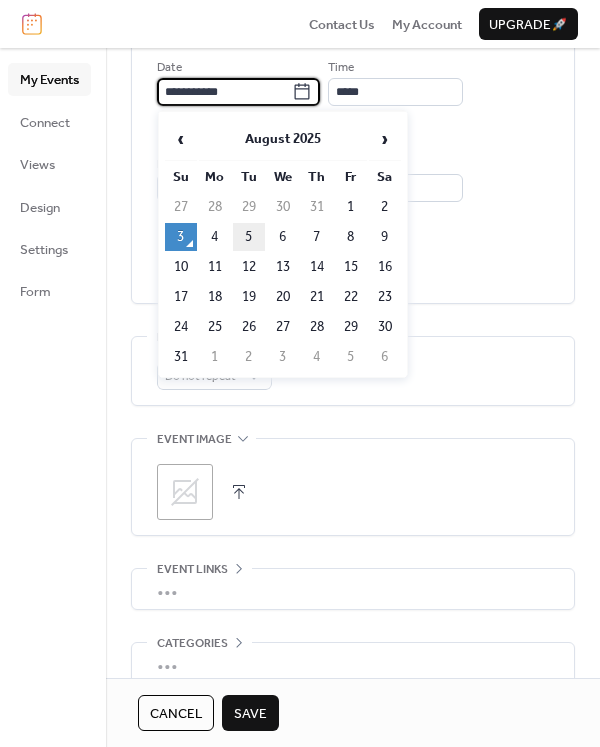 click on "5" at bounding box center (249, 237) 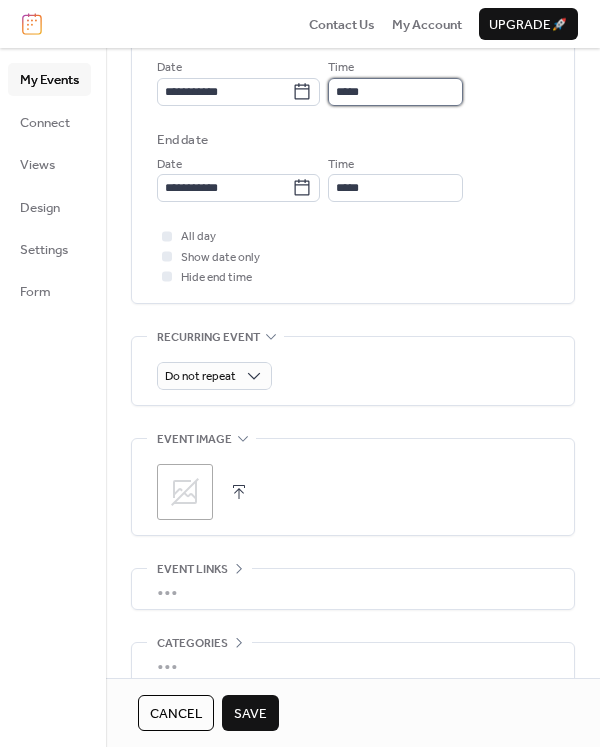 click on "*****" at bounding box center [395, 92] 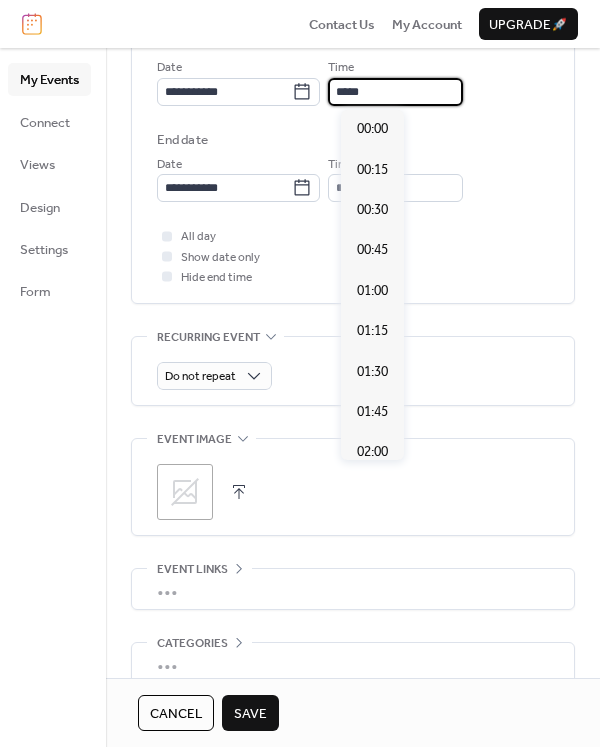 scroll, scrollTop: 1940, scrollLeft: 0, axis: vertical 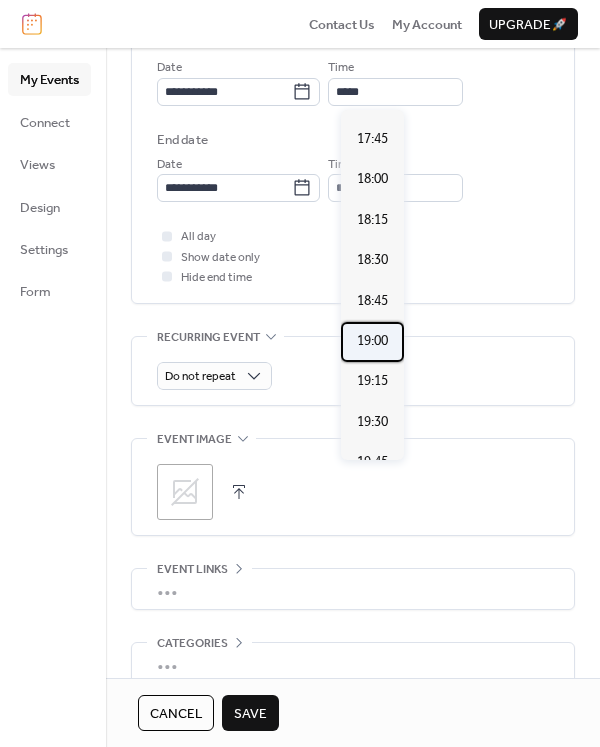 click on "19:00" at bounding box center (372, 341) 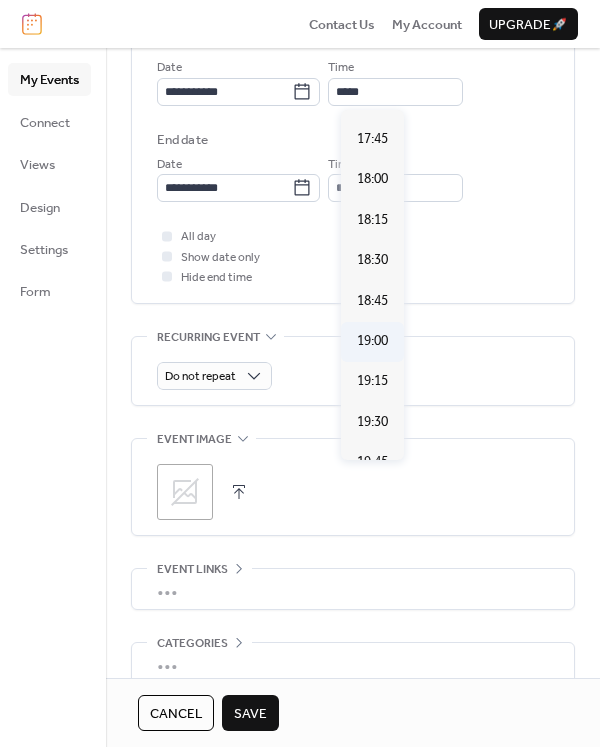 type on "*****" 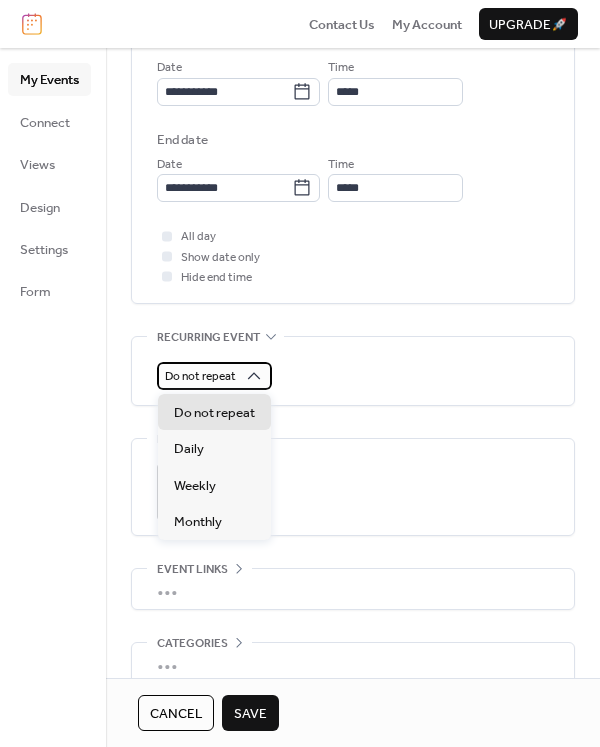 click on "Do not repeat" at bounding box center (200, 376) 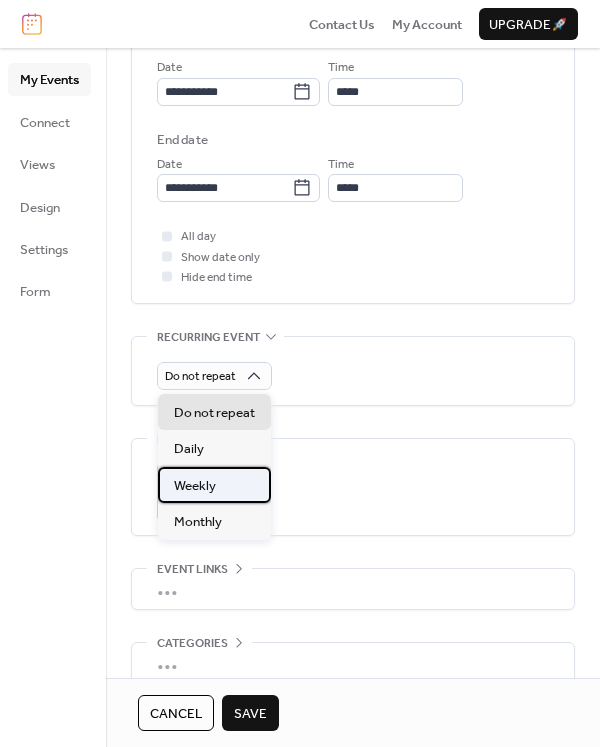 click on "Weekly" at bounding box center [214, 485] 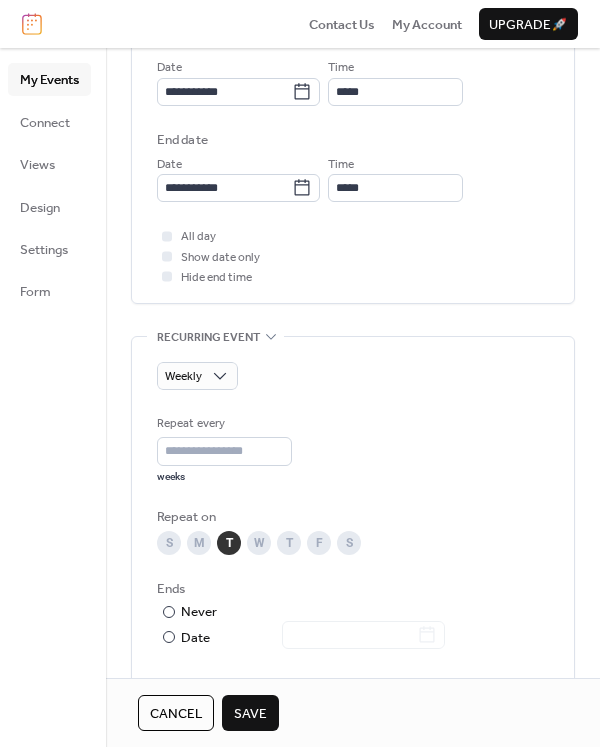 click on "Save" at bounding box center (250, 714) 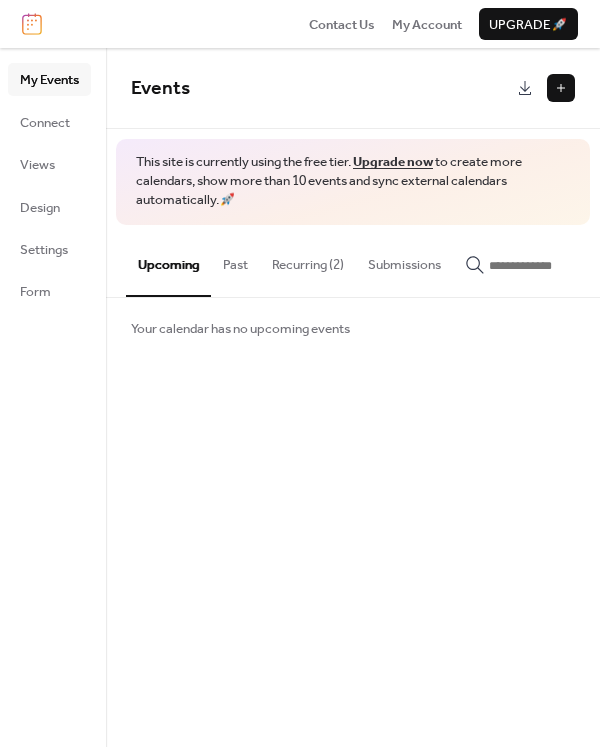 click on "Recurring (2)" at bounding box center (308, 260) 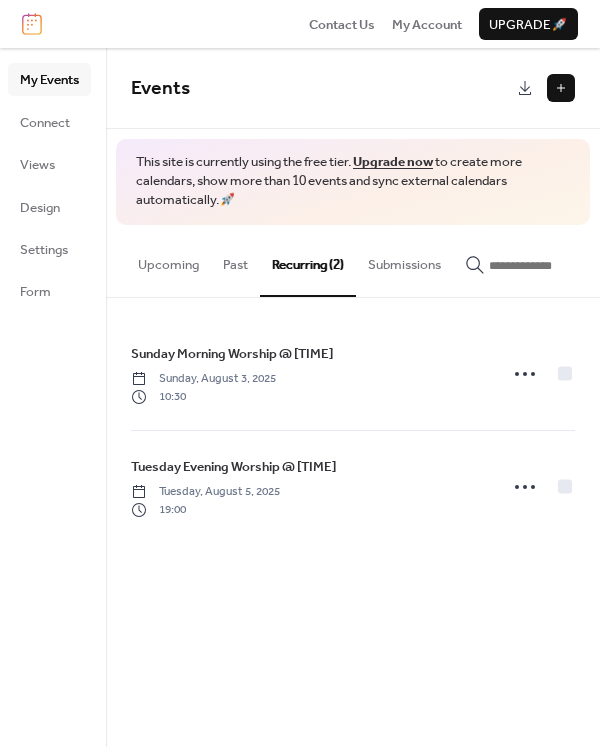 click on "Upcoming" at bounding box center [168, 260] 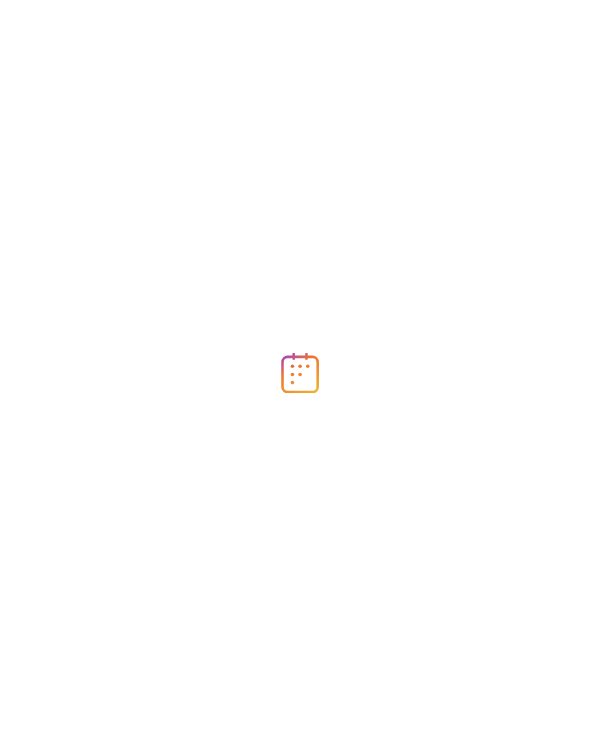 scroll, scrollTop: 0, scrollLeft: 0, axis: both 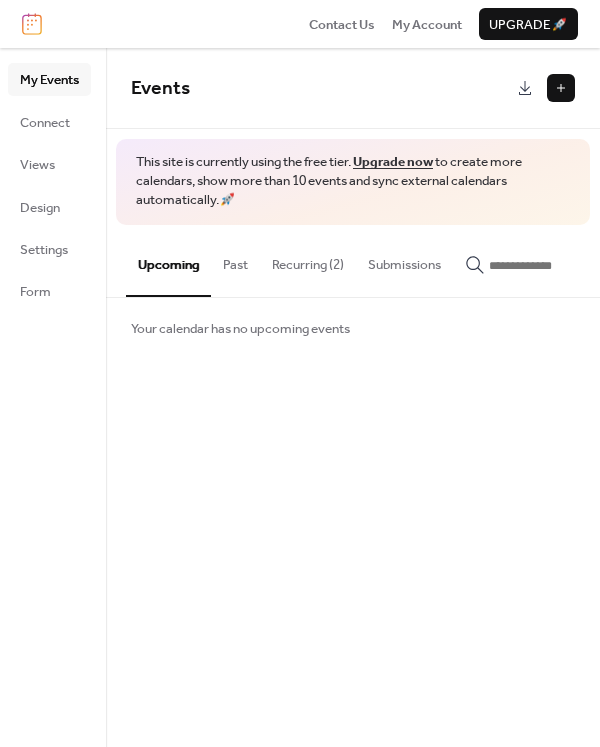 click on "Recurring (2)" at bounding box center (308, 260) 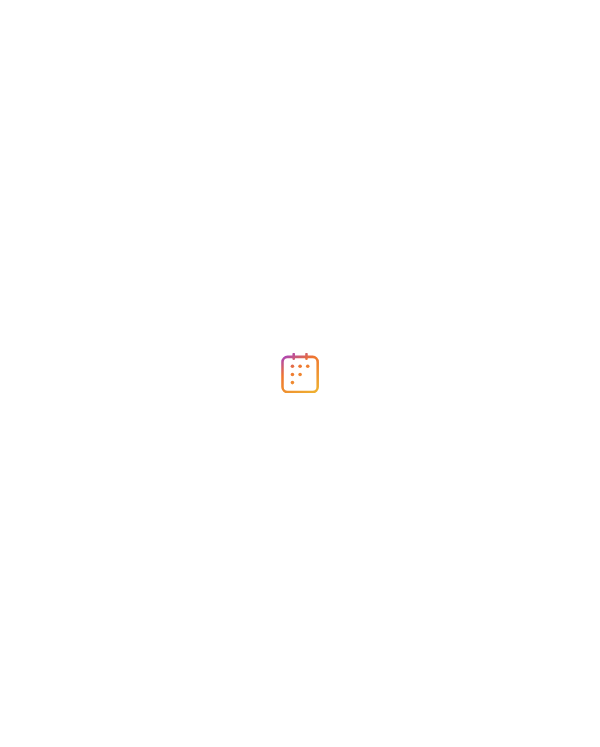 scroll, scrollTop: 0, scrollLeft: 0, axis: both 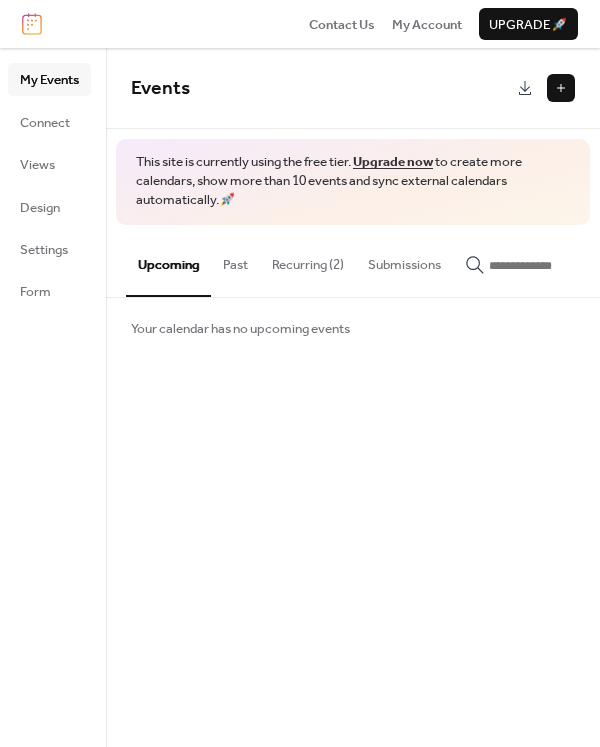 click at bounding box center (561, 88) 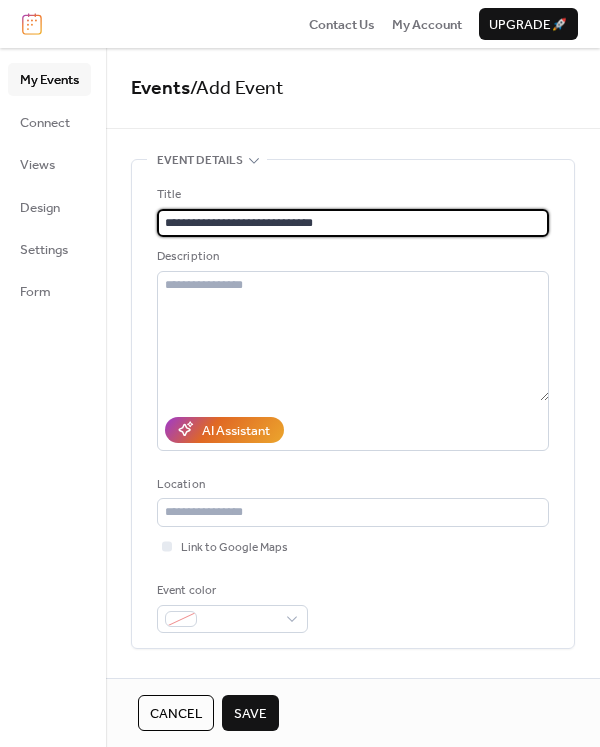 click on "**********" at bounding box center [353, 223] 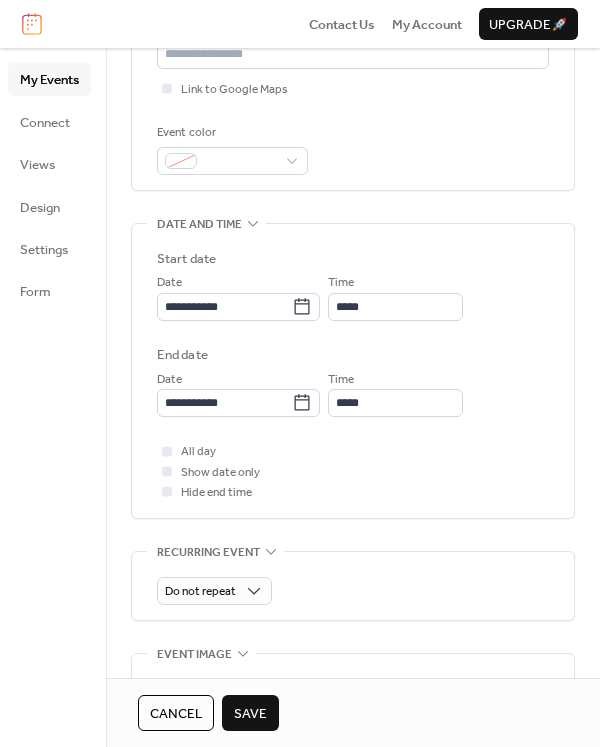 scroll, scrollTop: 493, scrollLeft: 0, axis: vertical 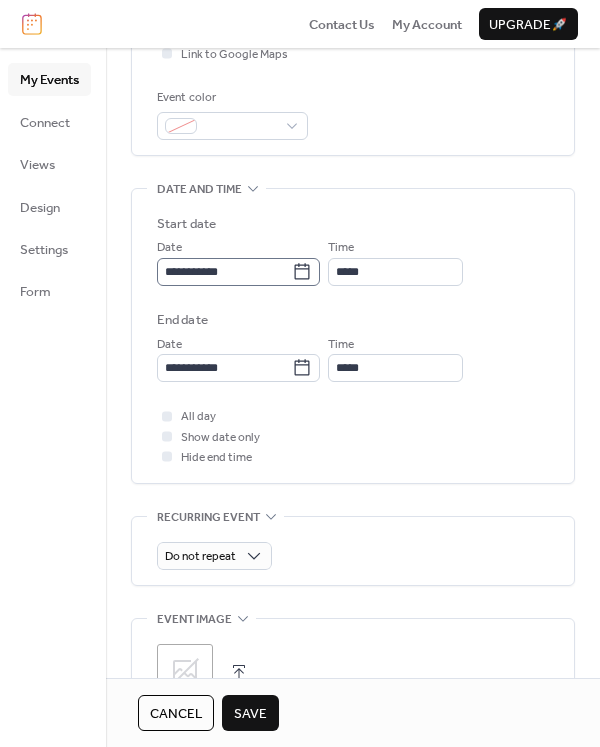 type on "**********" 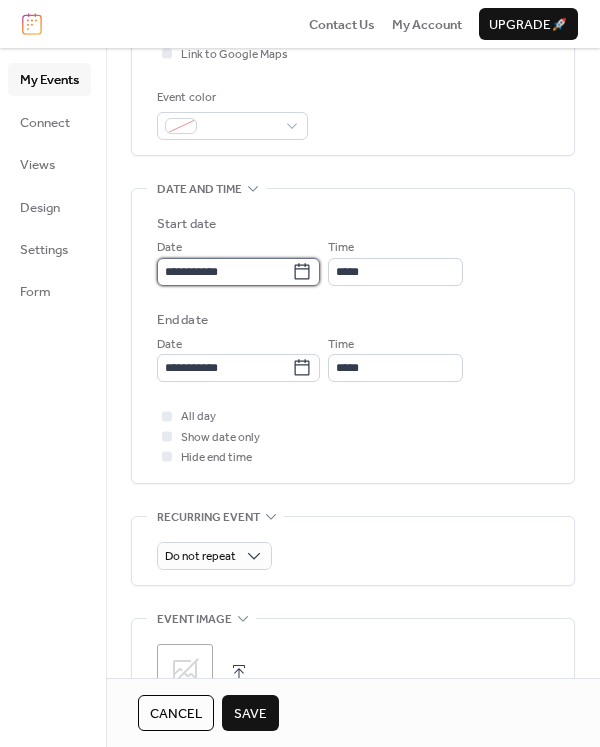 click on "**********" at bounding box center (224, 272) 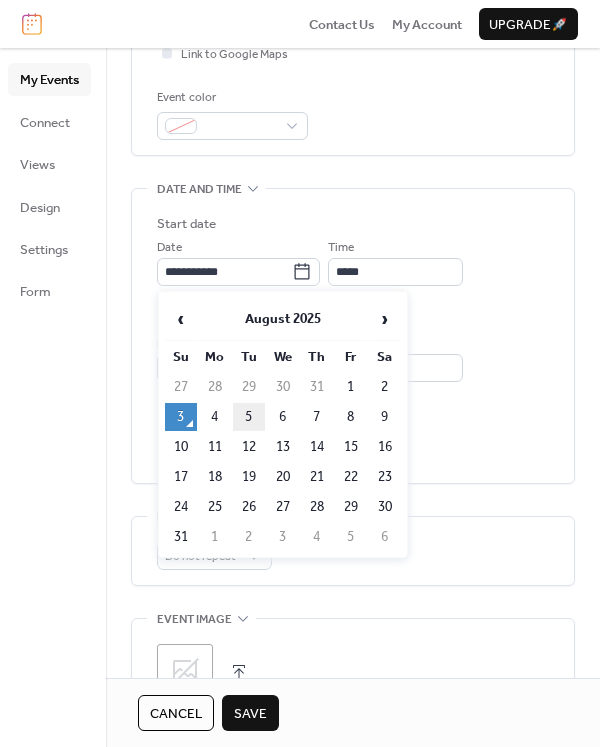 click on "5" at bounding box center [249, 417] 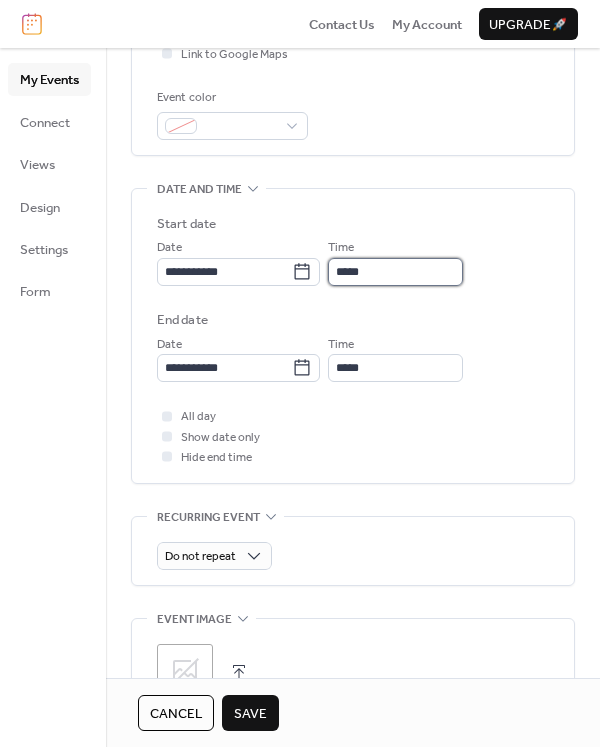 click on "*****" at bounding box center [395, 272] 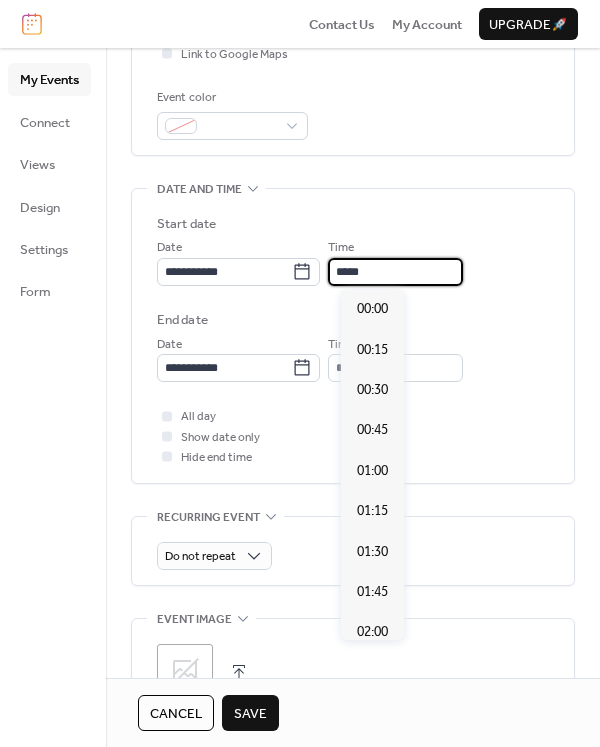 scroll, scrollTop: 1940, scrollLeft: 0, axis: vertical 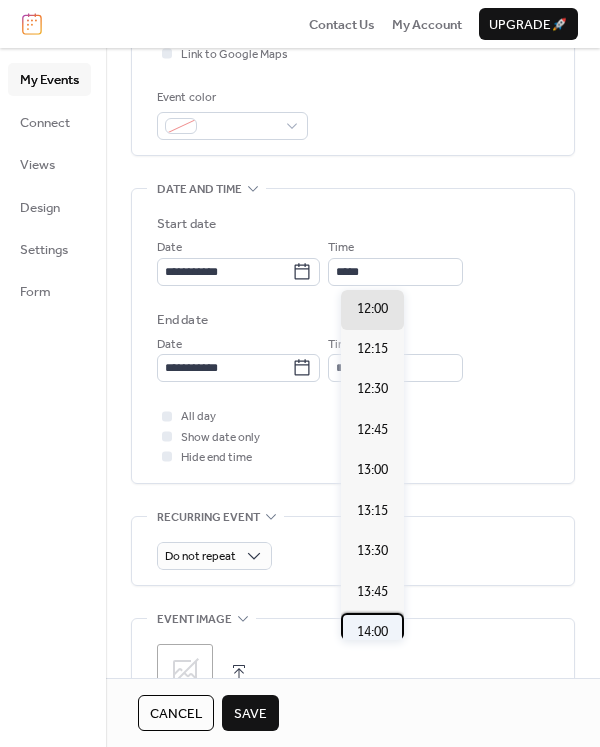 click on "14:00" at bounding box center (372, 632) 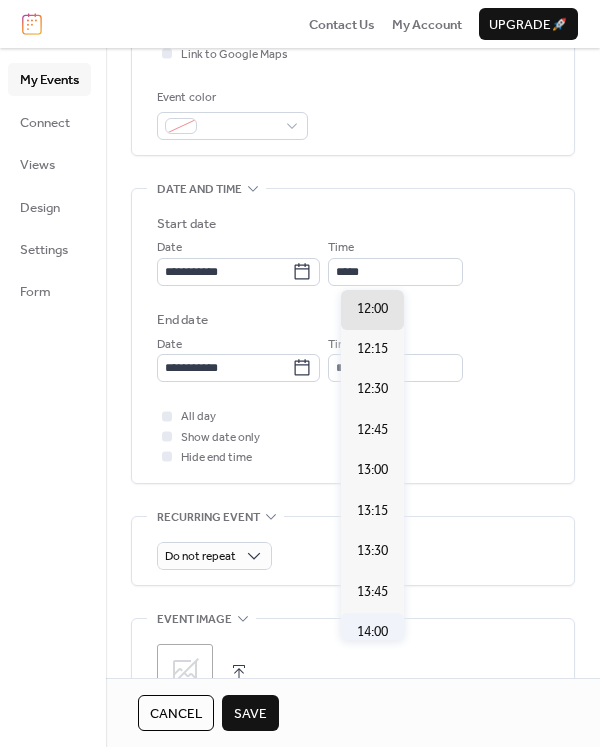 type on "*****" 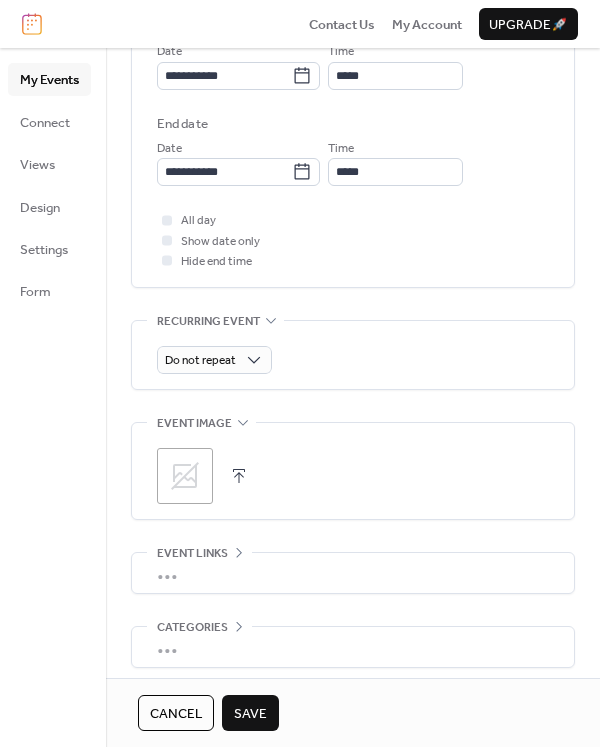 scroll, scrollTop: 773, scrollLeft: 0, axis: vertical 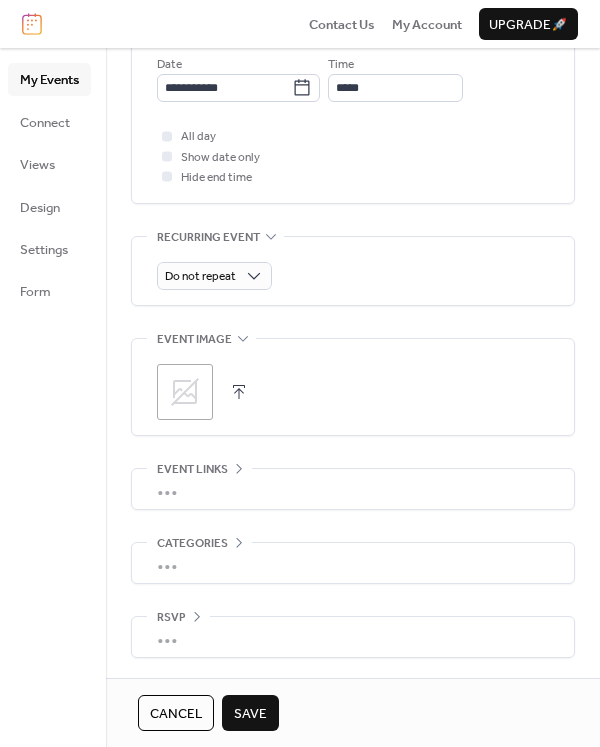 click on "Save" at bounding box center [250, 714] 